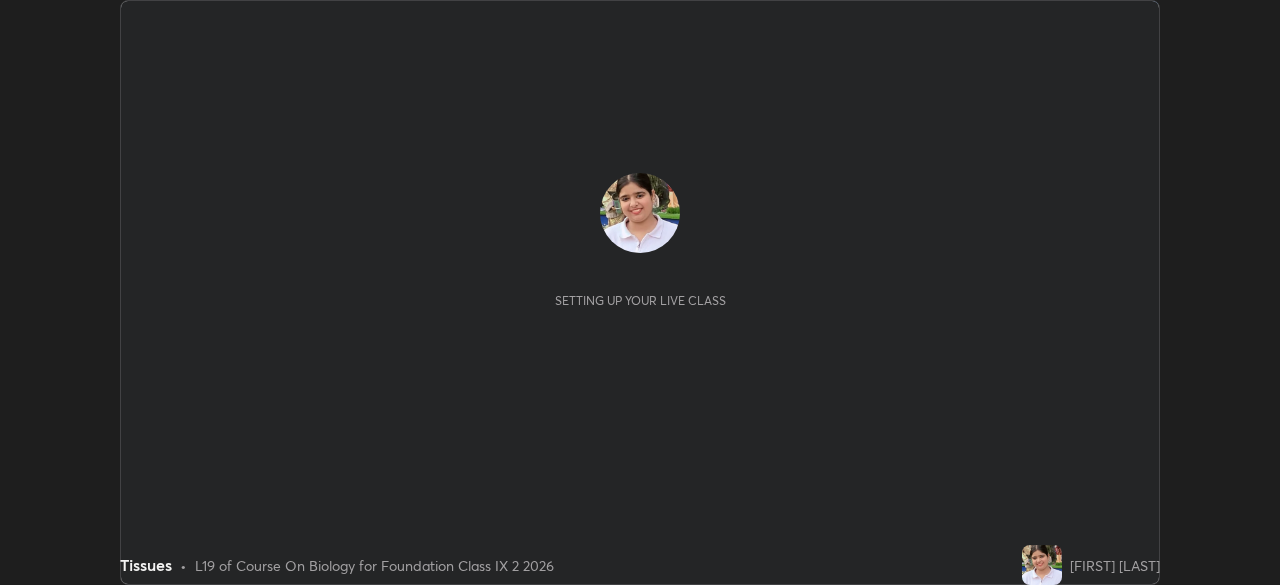 scroll, scrollTop: 0, scrollLeft: 0, axis: both 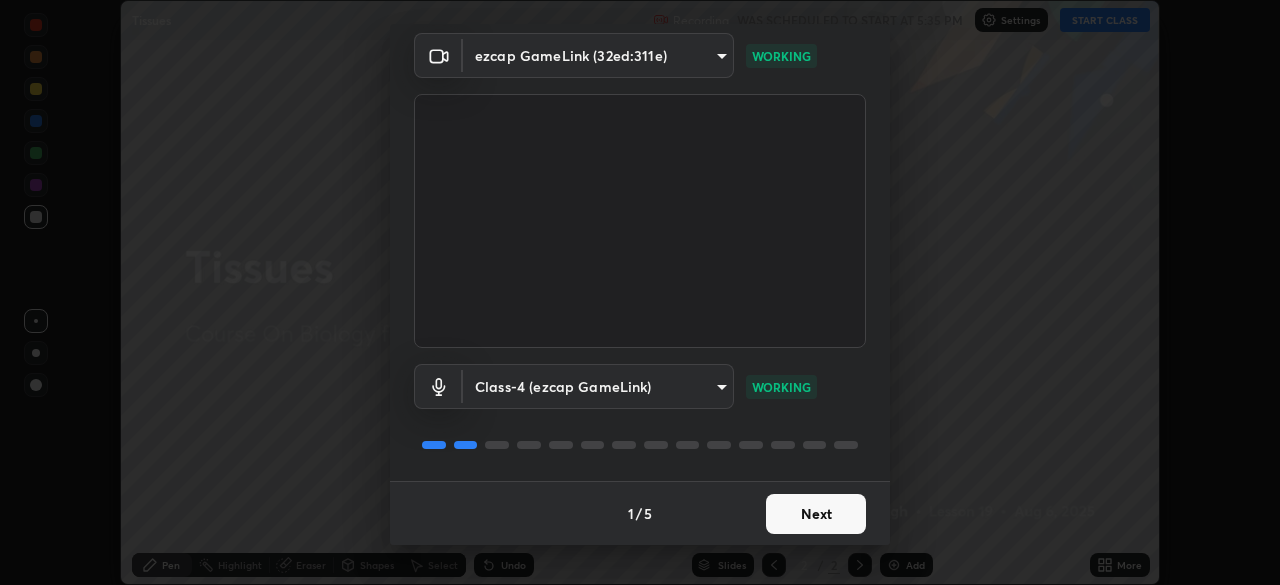 click on "Next" at bounding box center [816, 514] 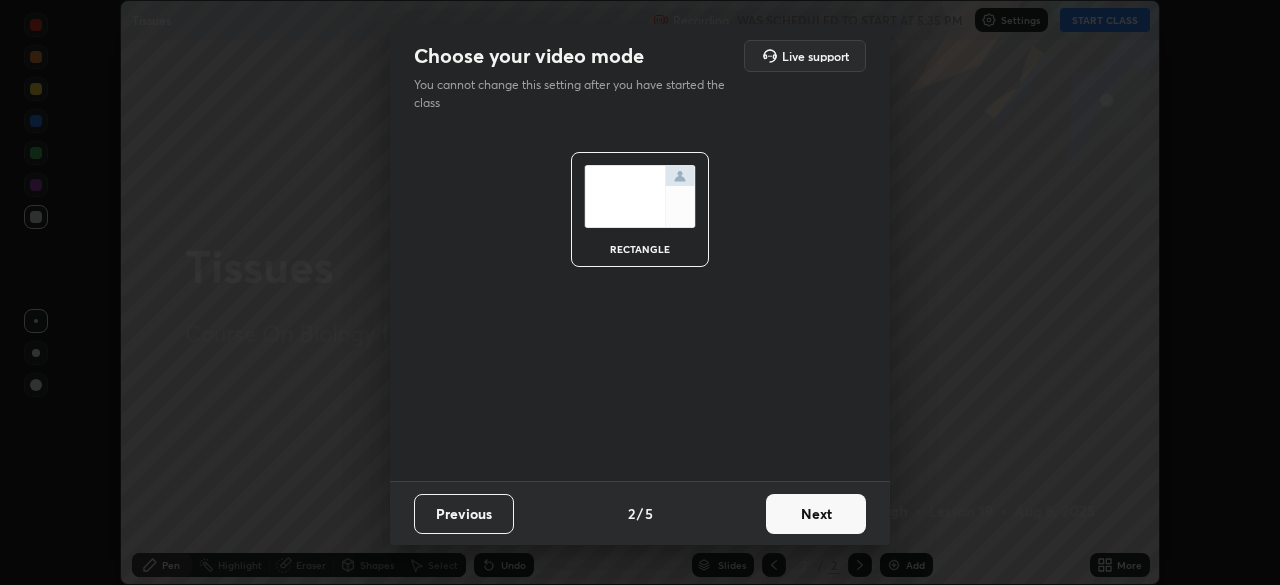 scroll, scrollTop: 0, scrollLeft: 0, axis: both 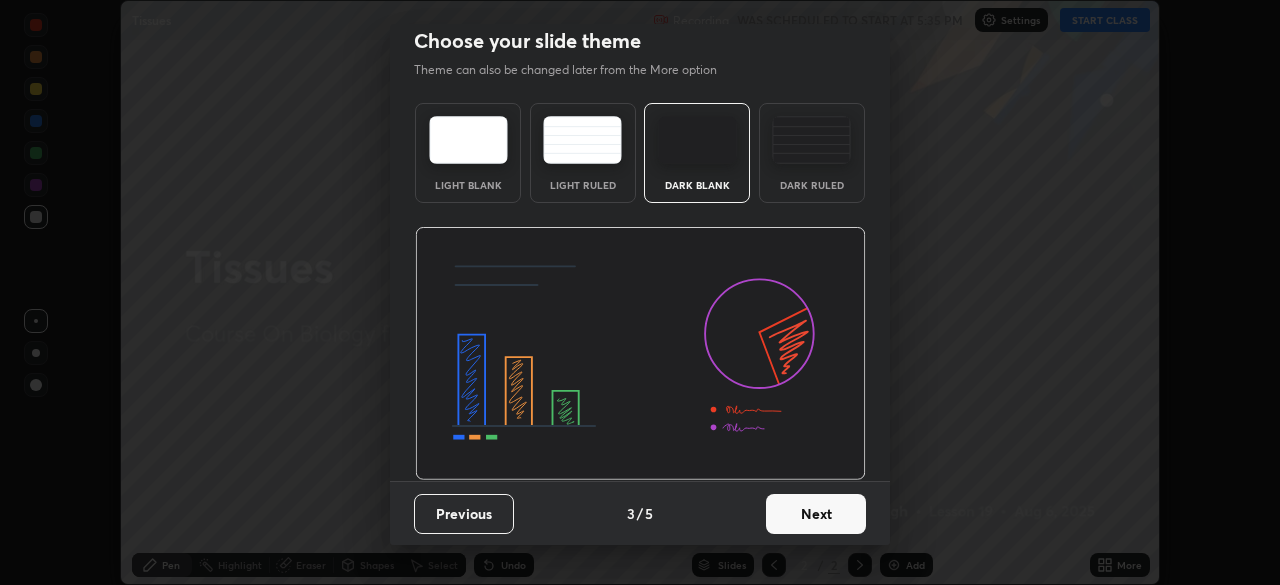 click on "Next" at bounding box center (816, 514) 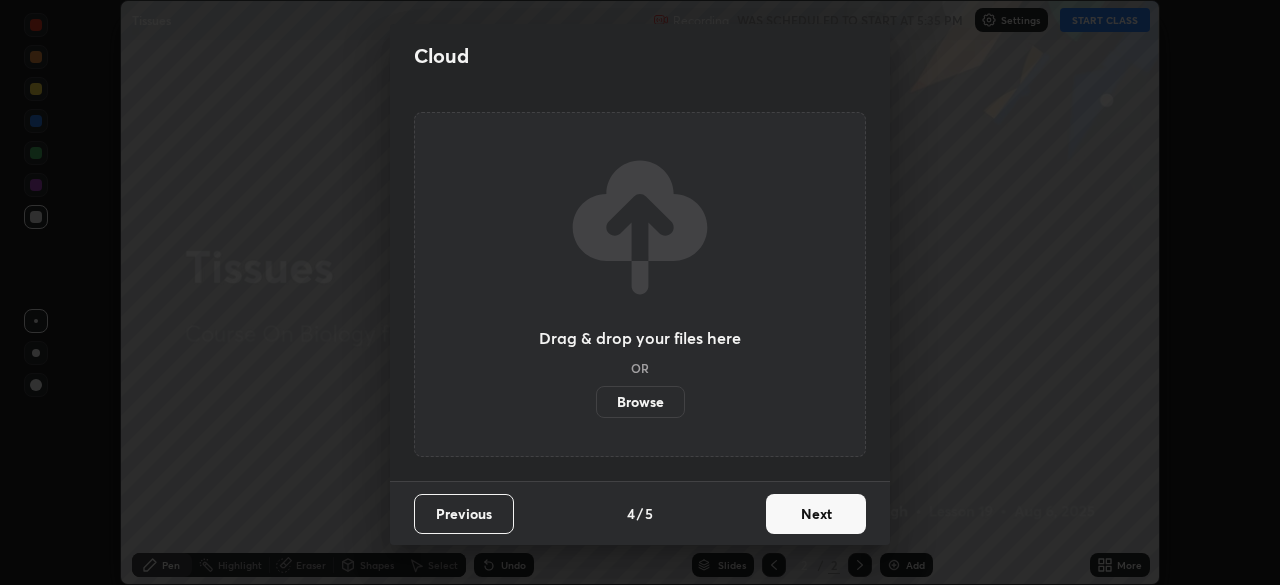 click on "Next" at bounding box center [816, 514] 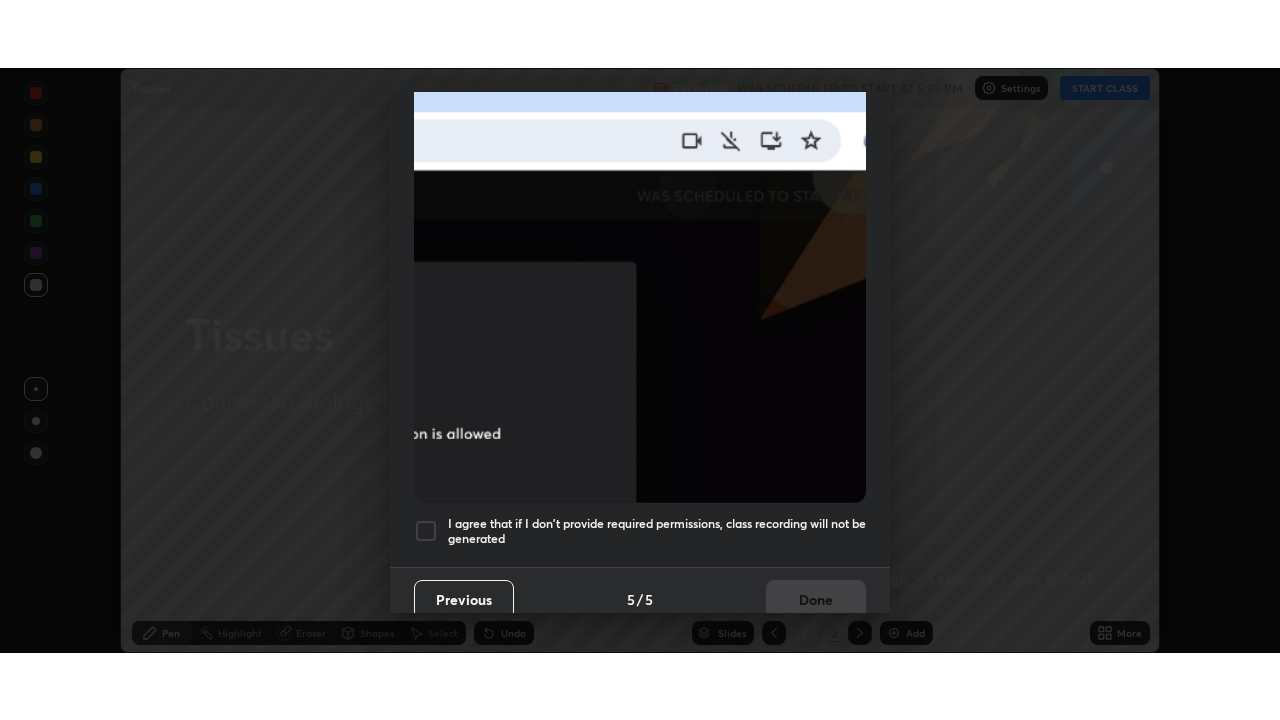 scroll, scrollTop: 479, scrollLeft: 0, axis: vertical 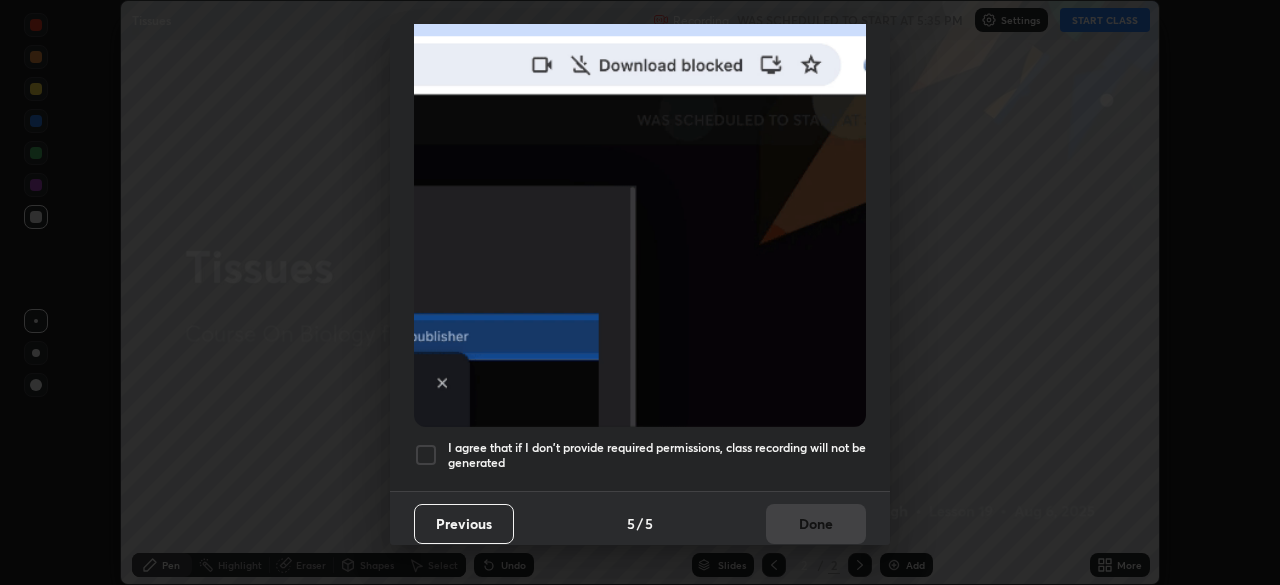 click on "I agree that if I don't provide required permissions, class recording will not be generated" at bounding box center [657, 455] 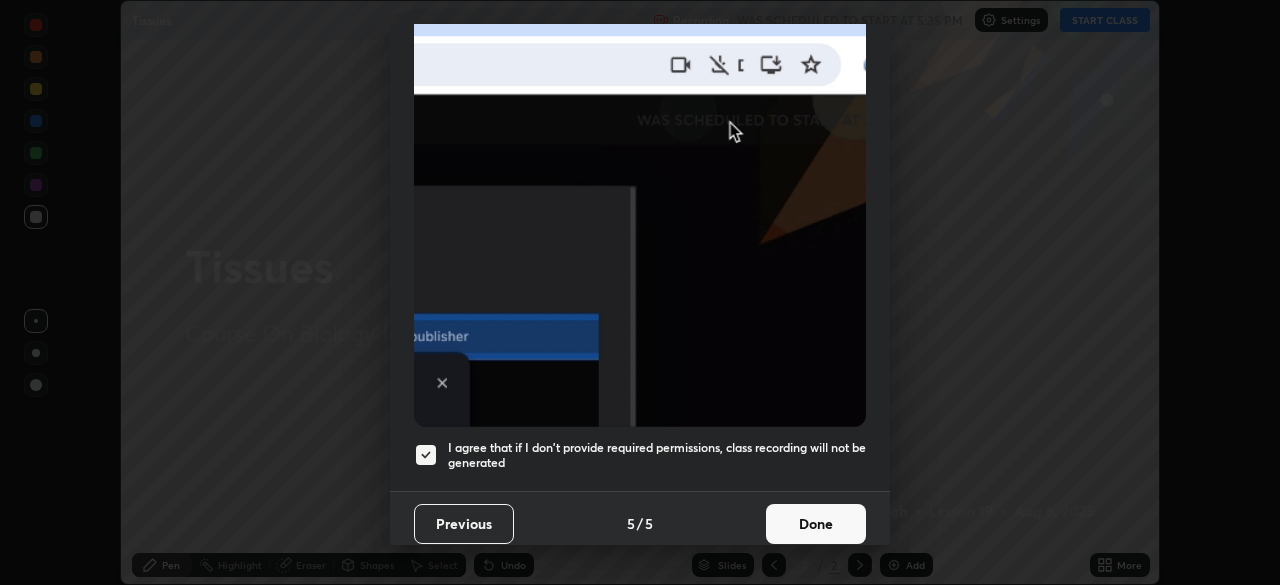 click on "Done" at bounding box center (816, 524) 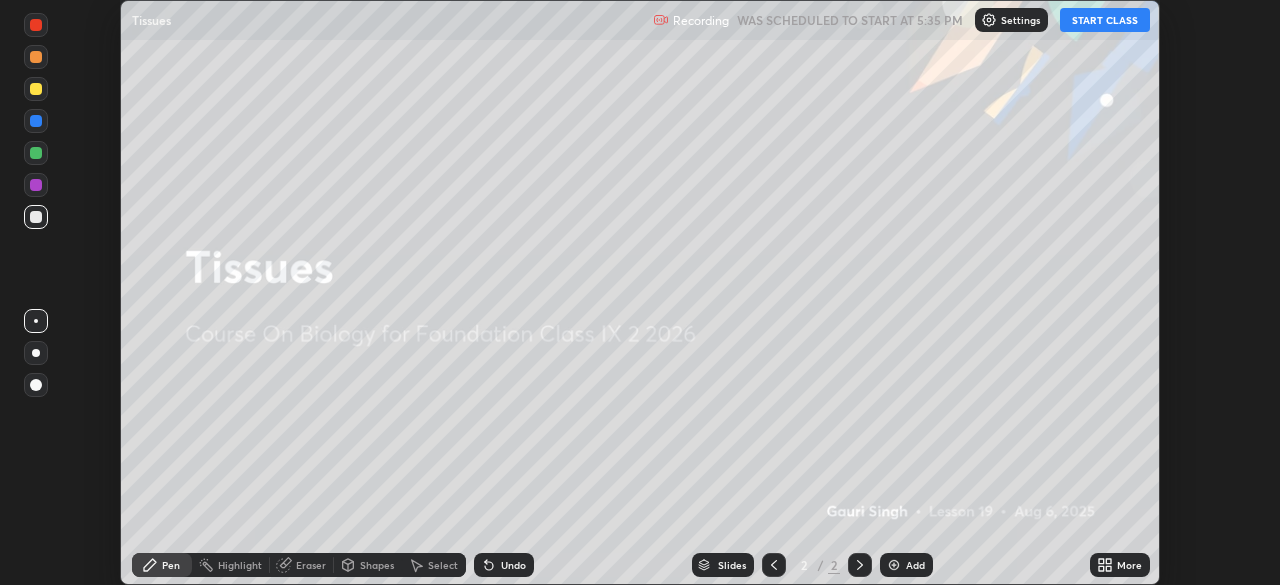 click 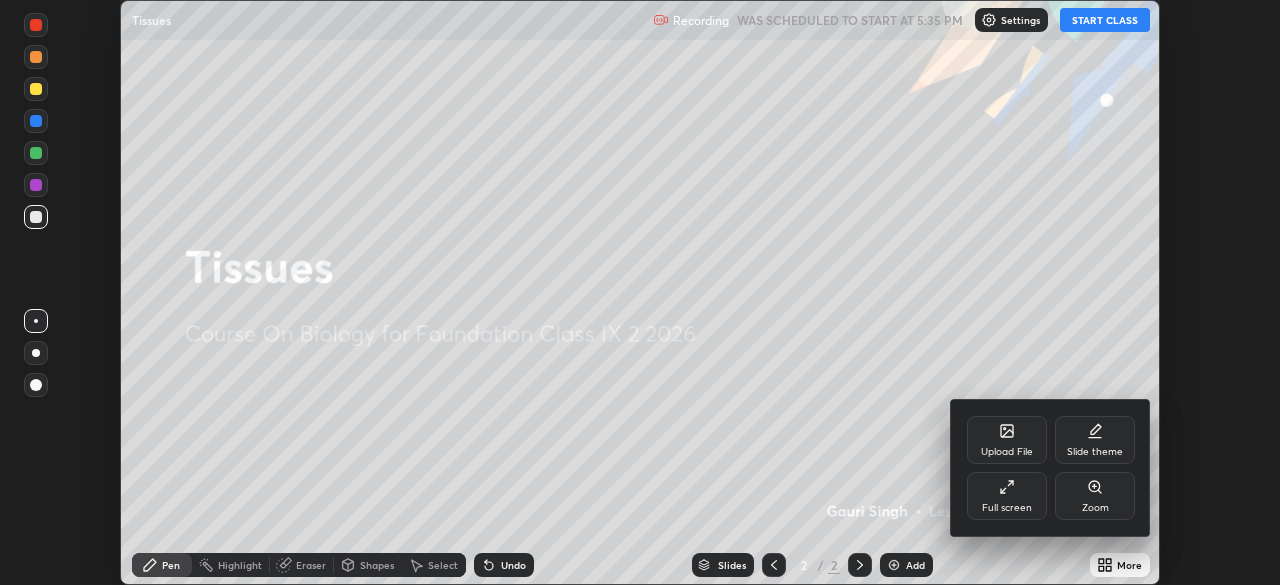 click on "Full screen" at bounding box center [1007, 496] 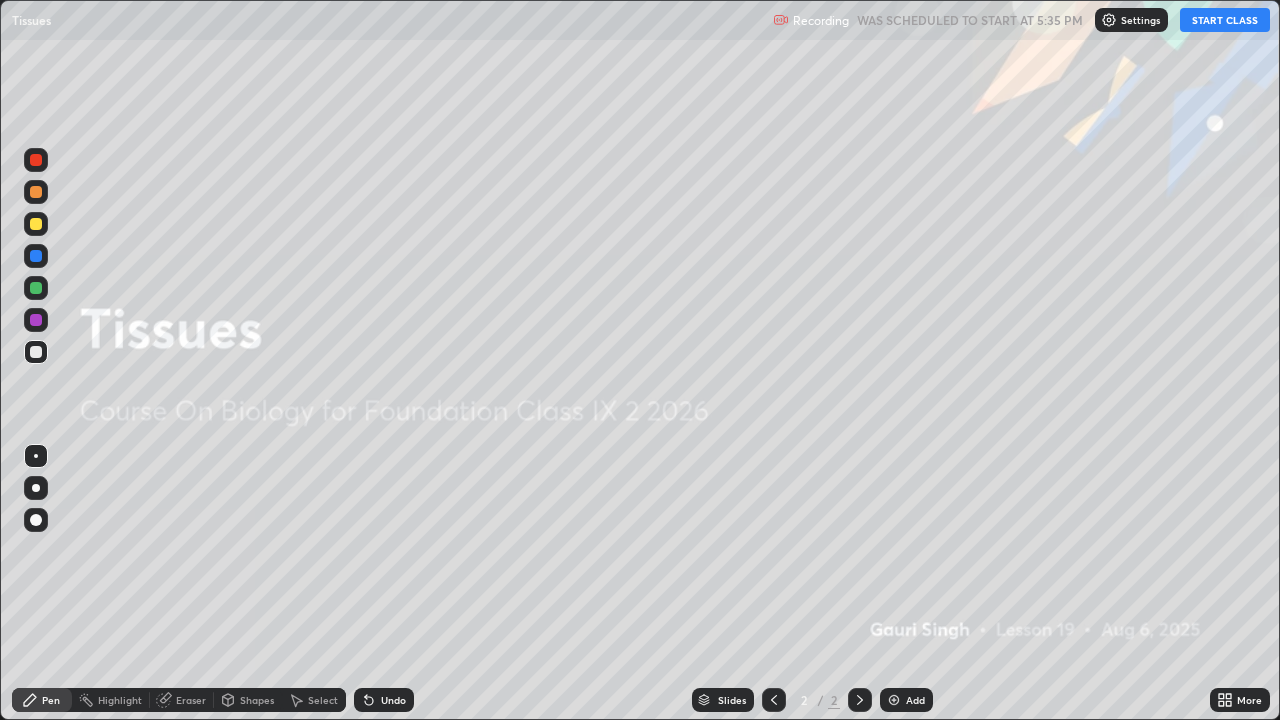 scroll, scrollTop: 99280, scrollLeft: 98720, axis: both 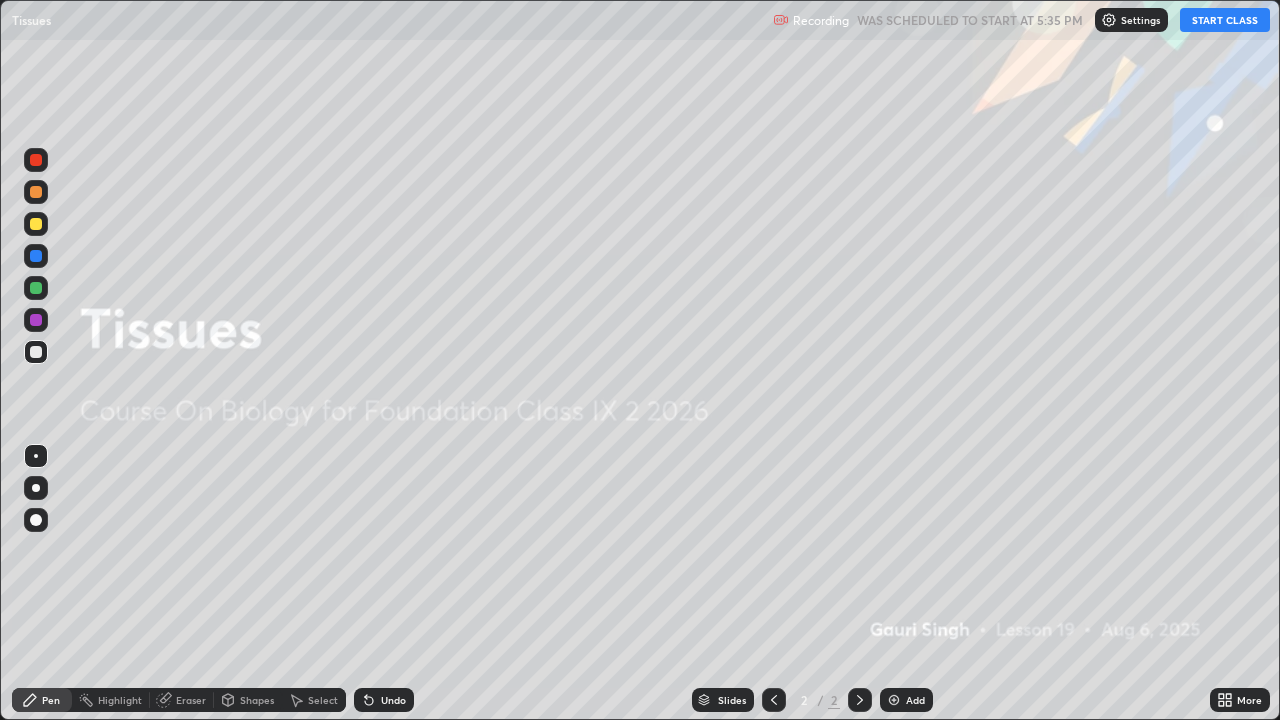 click at bounding box center (894, 700) 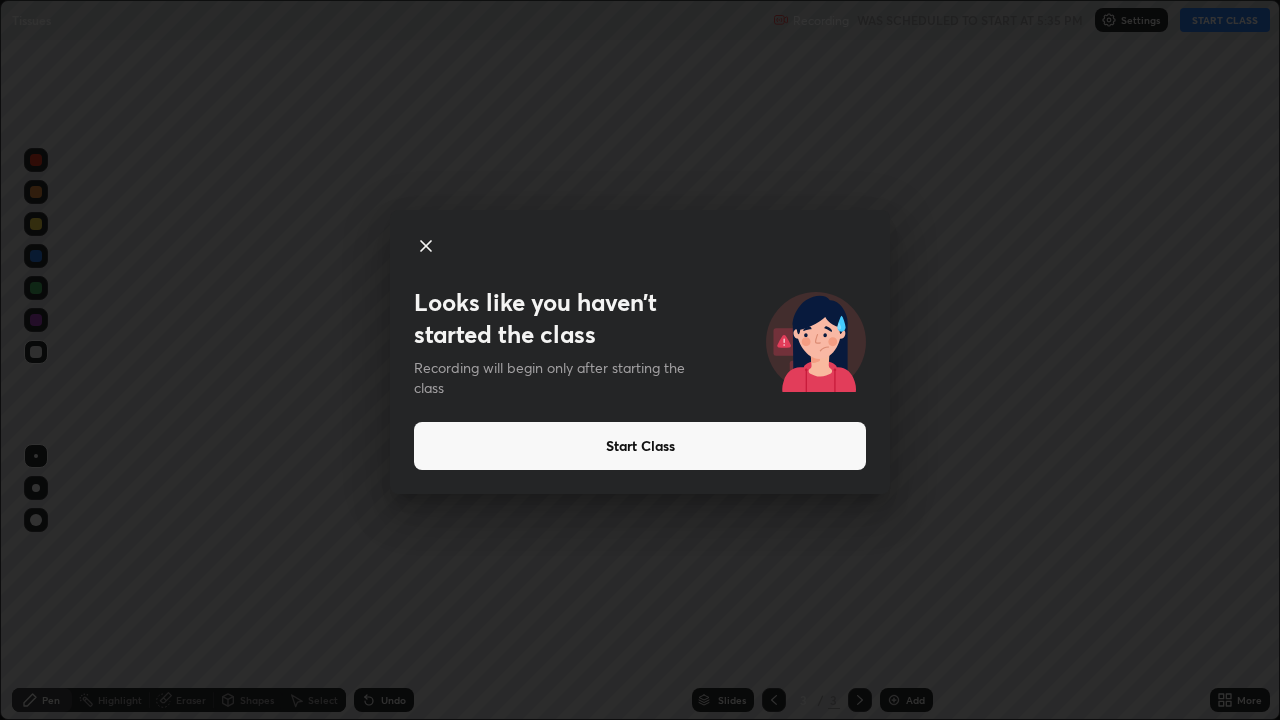 click 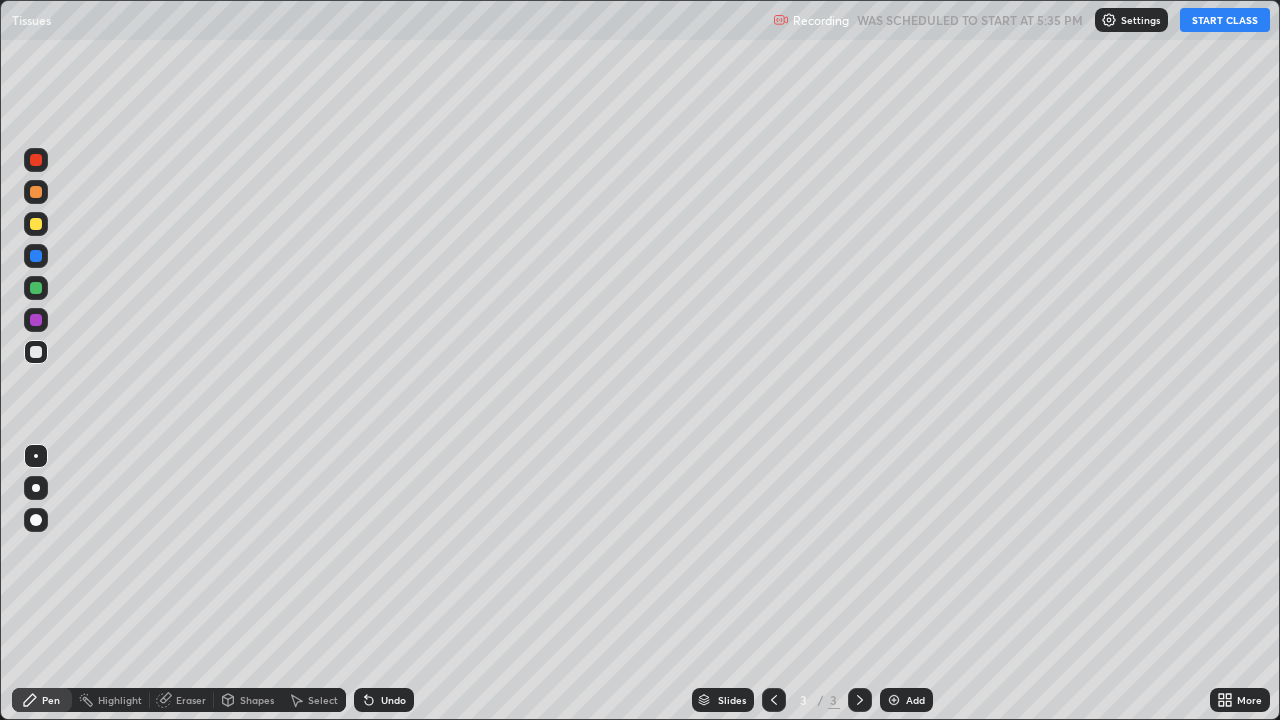 click on "START CLASS" at bounding box center (1225, 20) 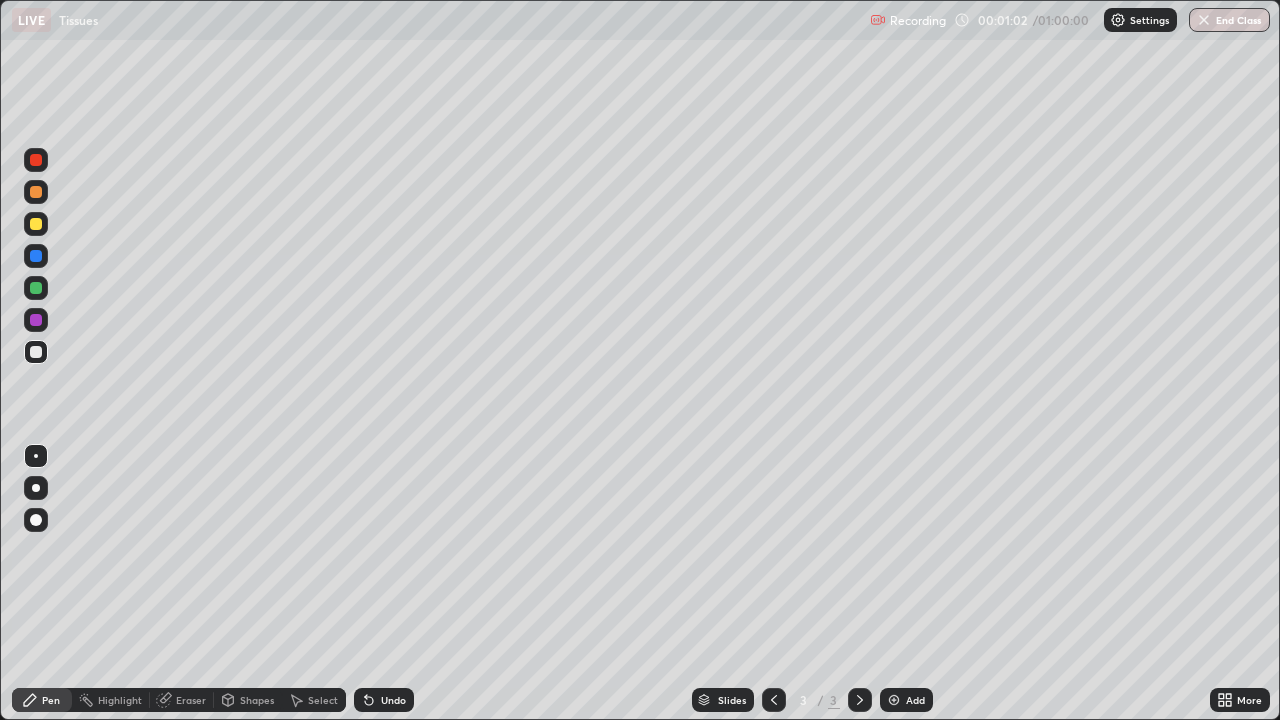 click at bounding box center (36, 224) 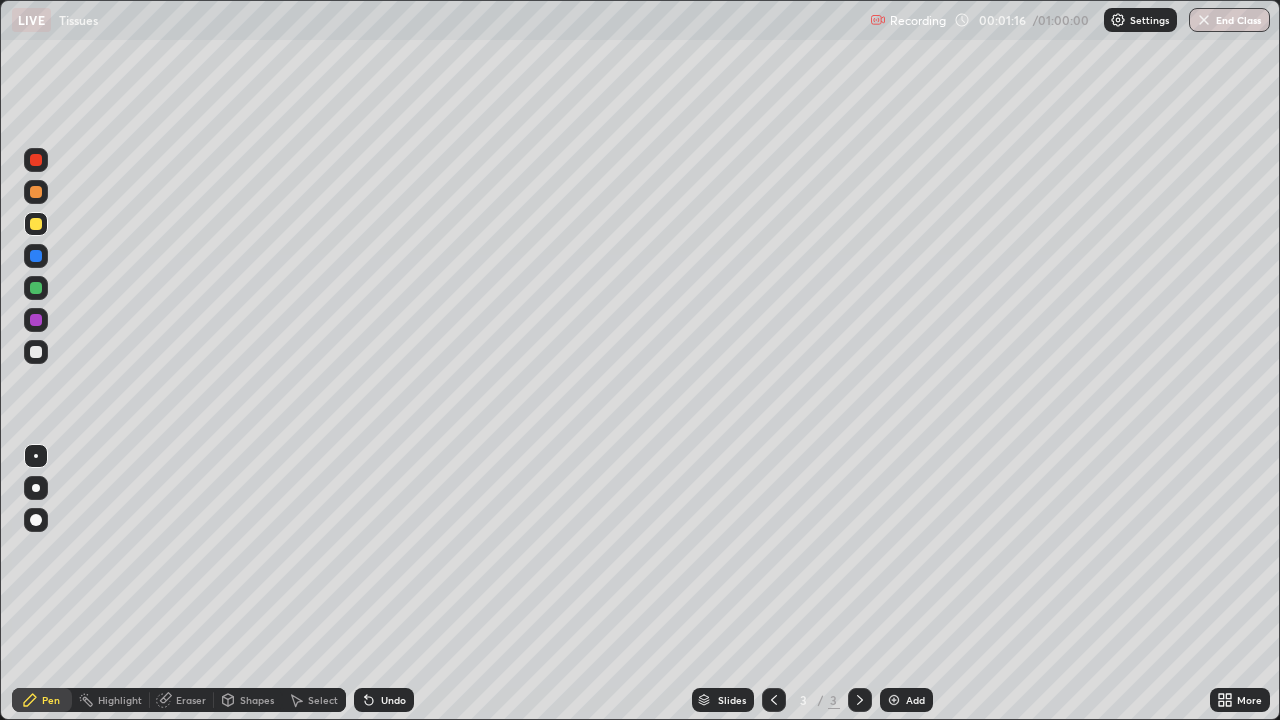 click at bounding box center [36, 352] 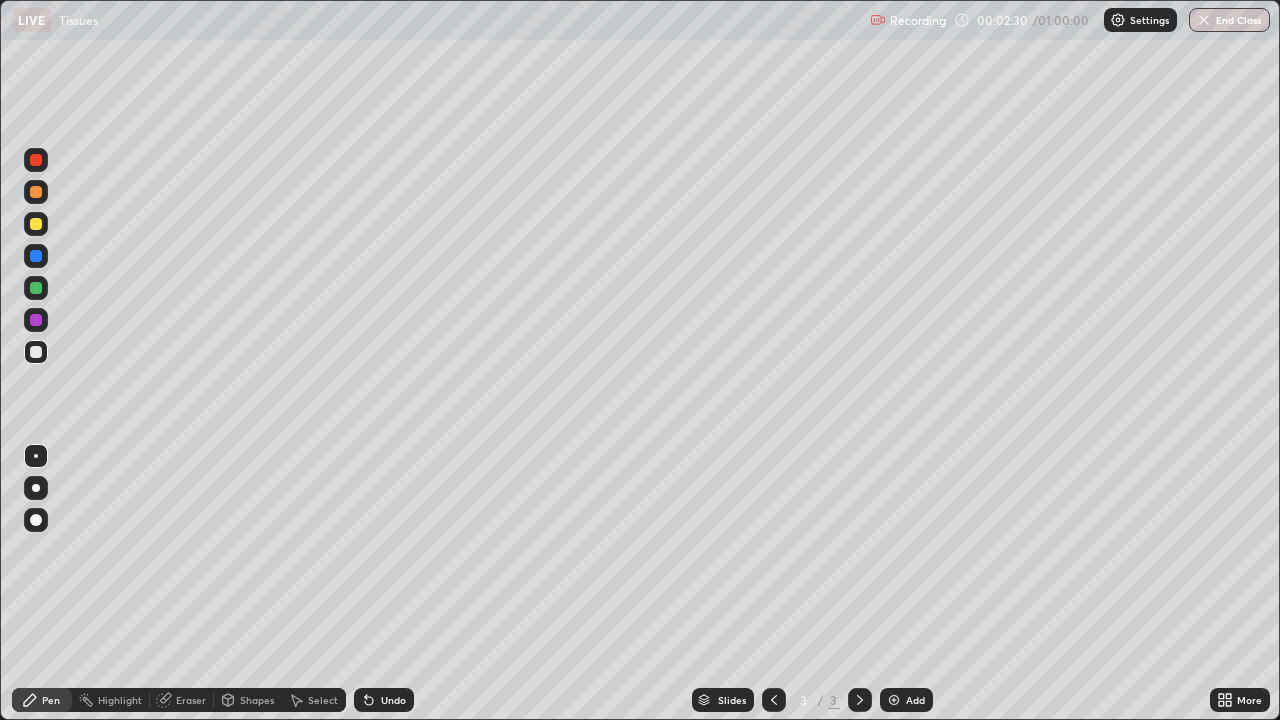 click at bounding box center (36, 160) 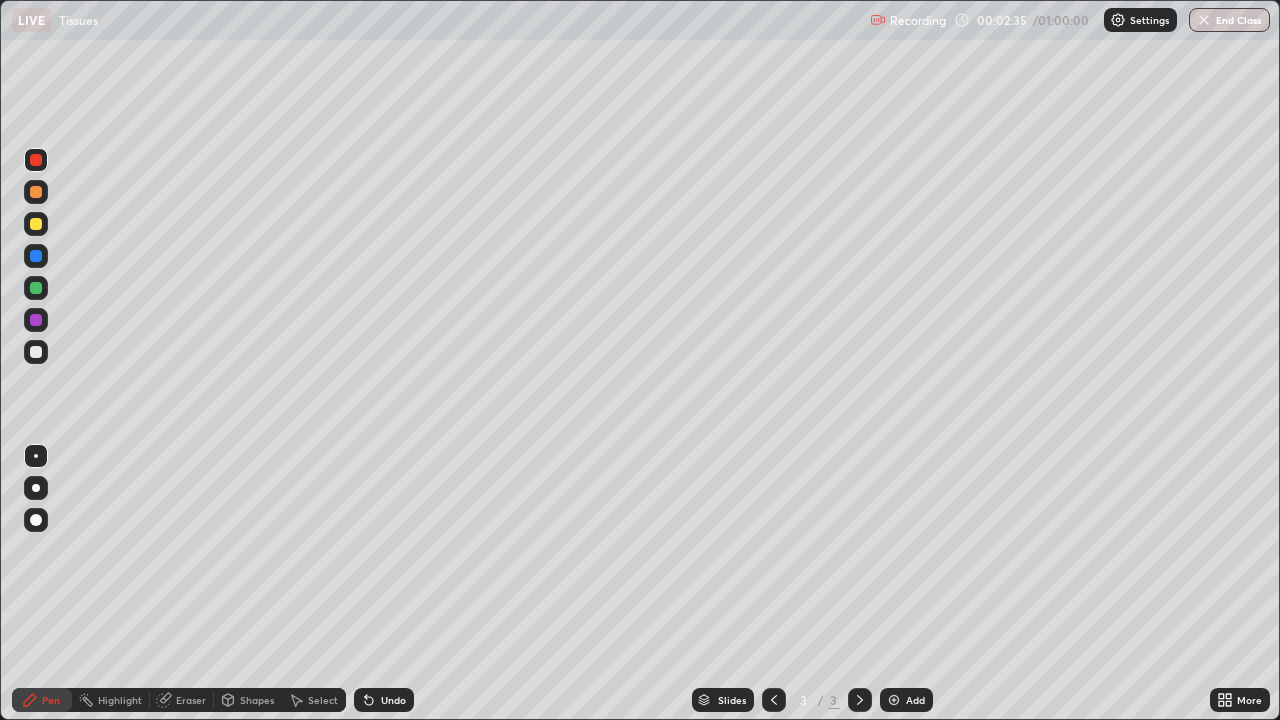 click on "Eraser" at bounding box center [182, 700] 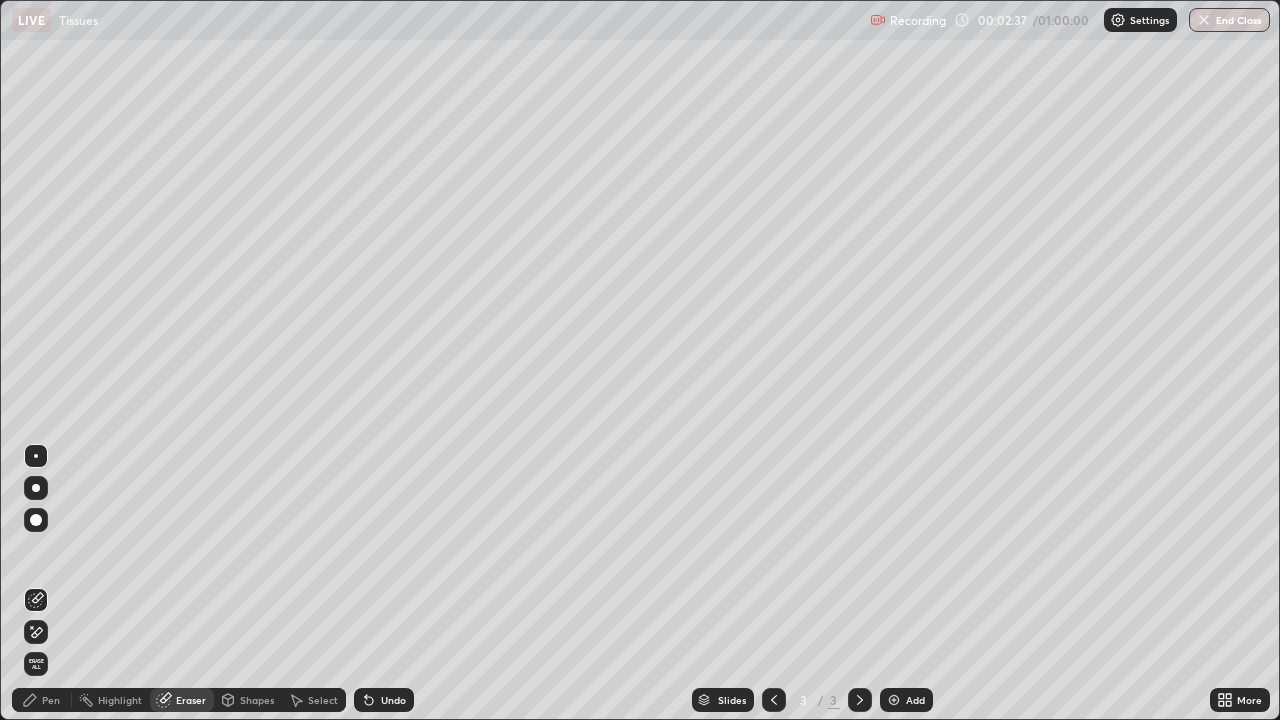 click on "Pen" at bounding box center (51, 700) 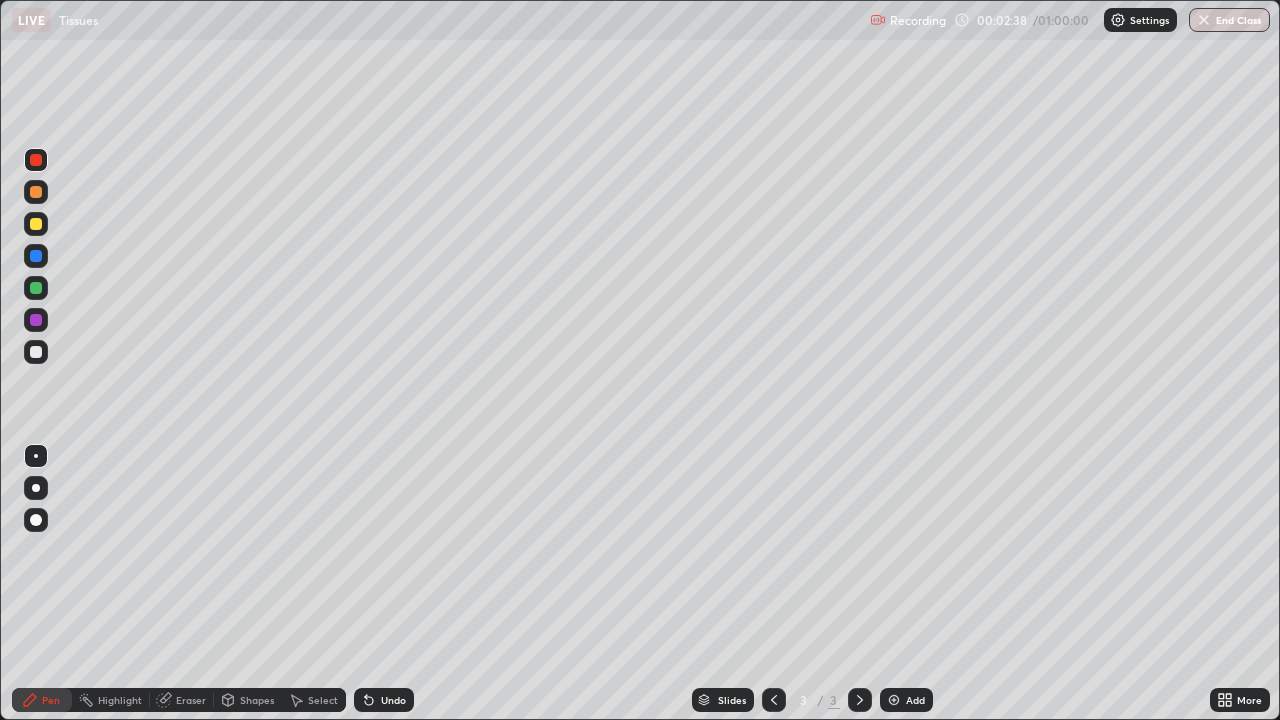 click at bounding box center [36, 352] 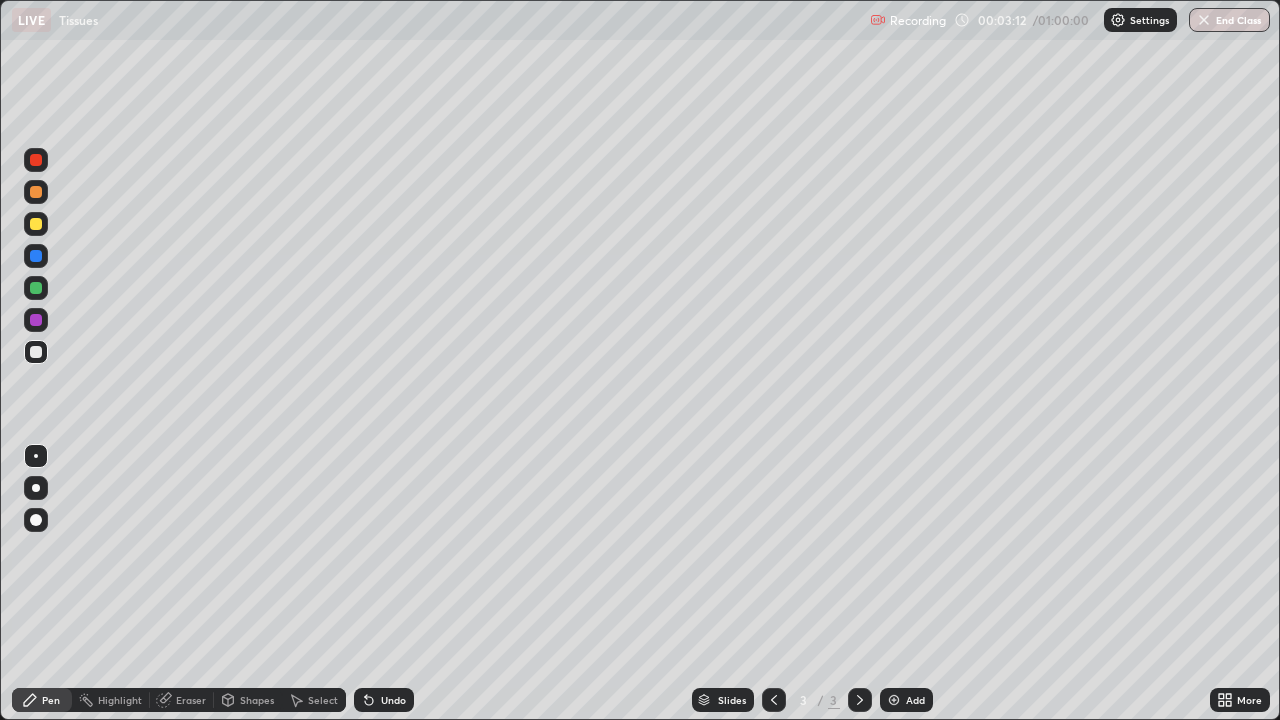 click at bounding box center [36, 224] 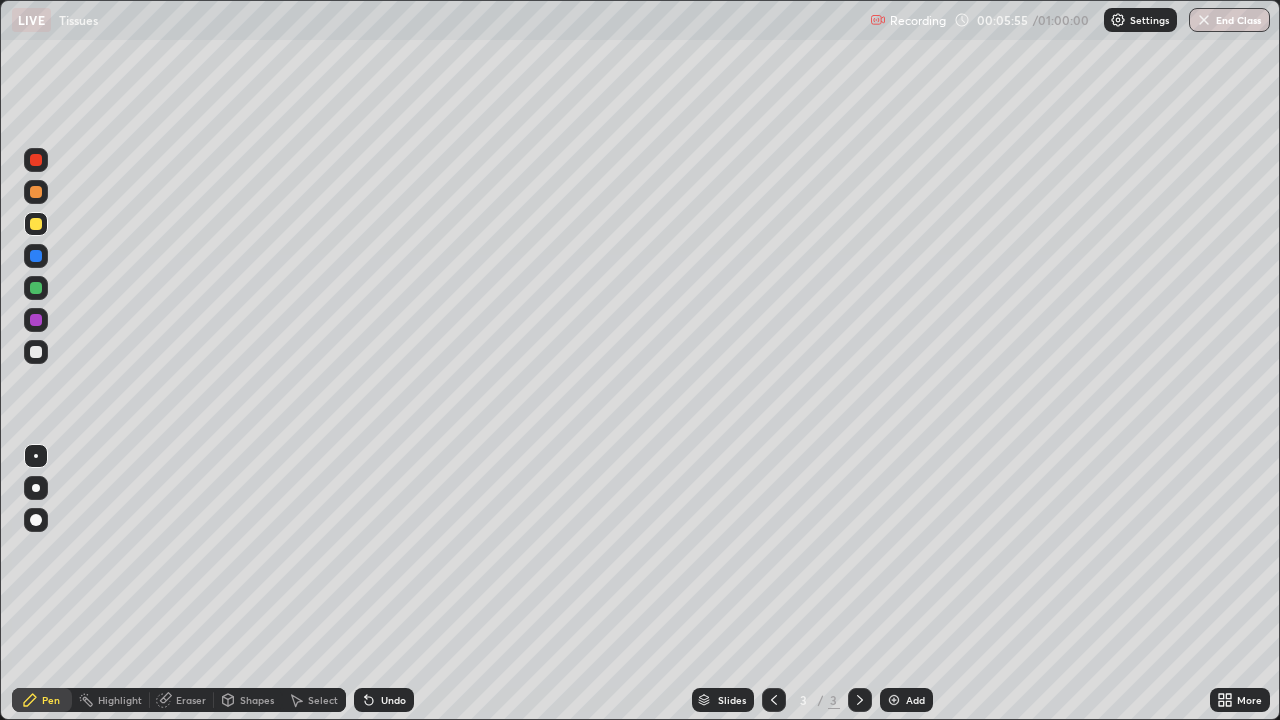 click at bounding box center [36, 192] 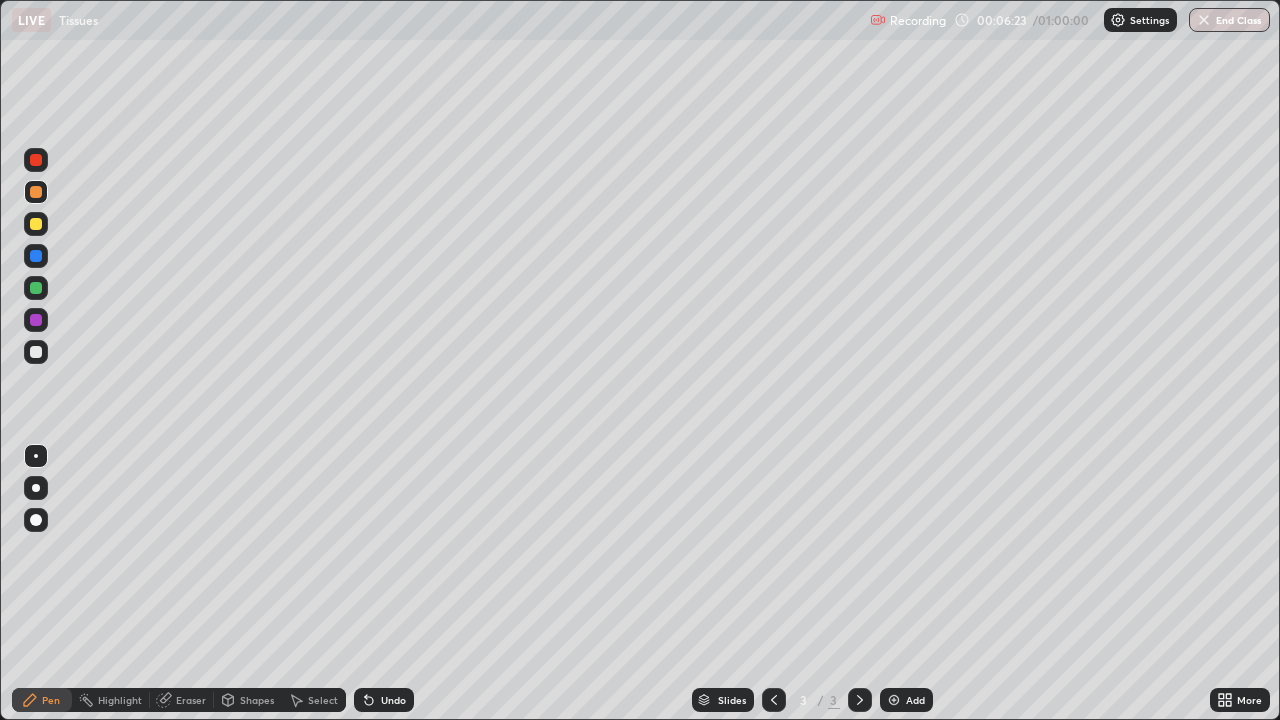 click at bounding box center (36, 288) 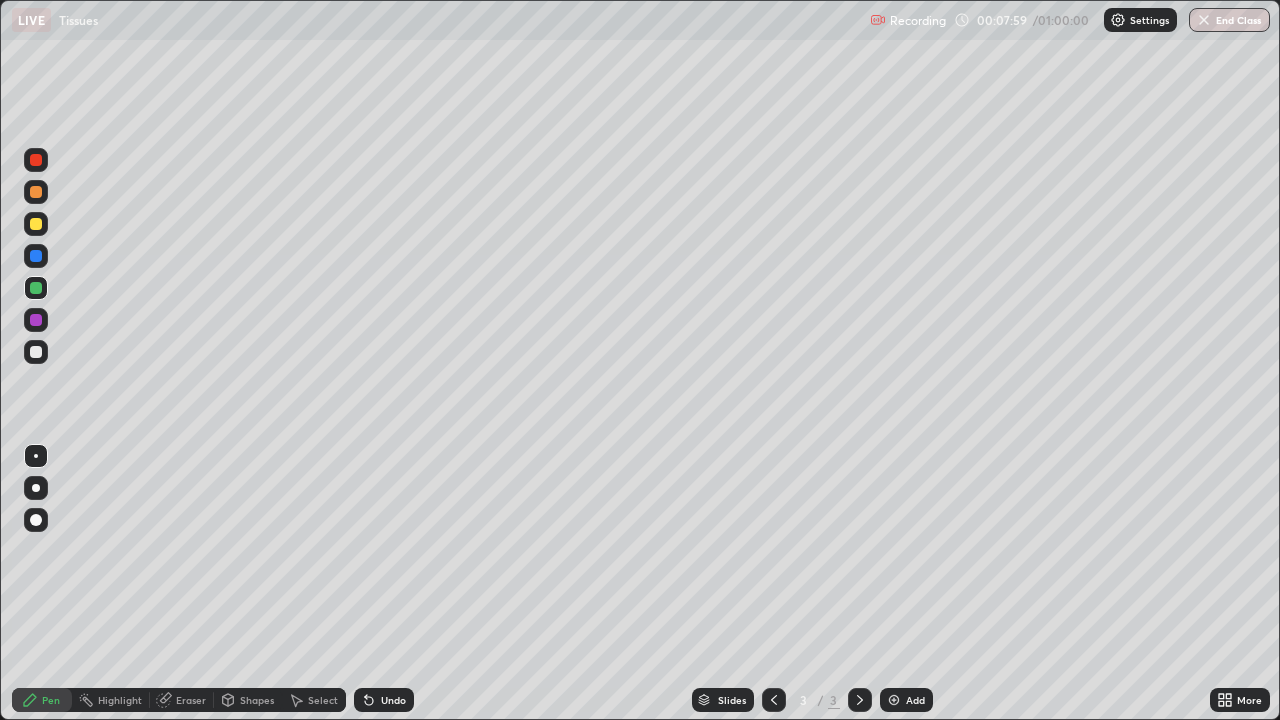 click on "Add" at bounding box center [915, 700] 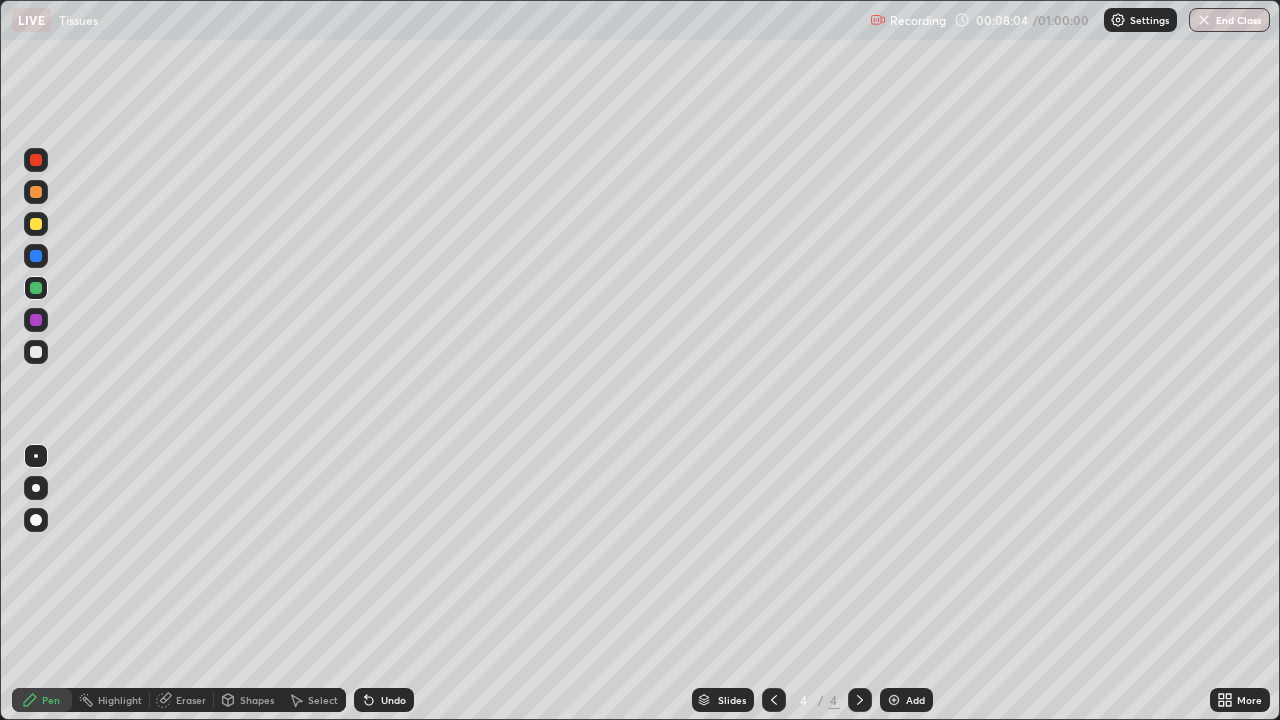 click at bounding box center [36, 224] 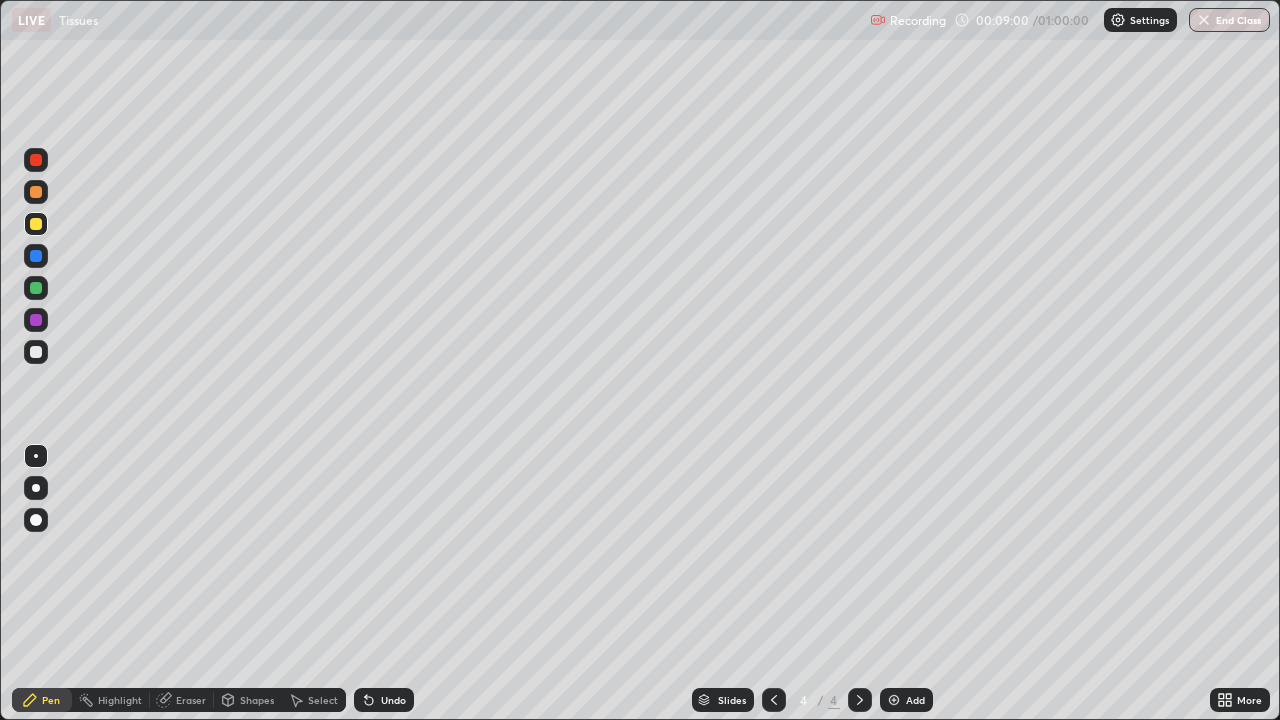 click at bounding box center [36, 352] 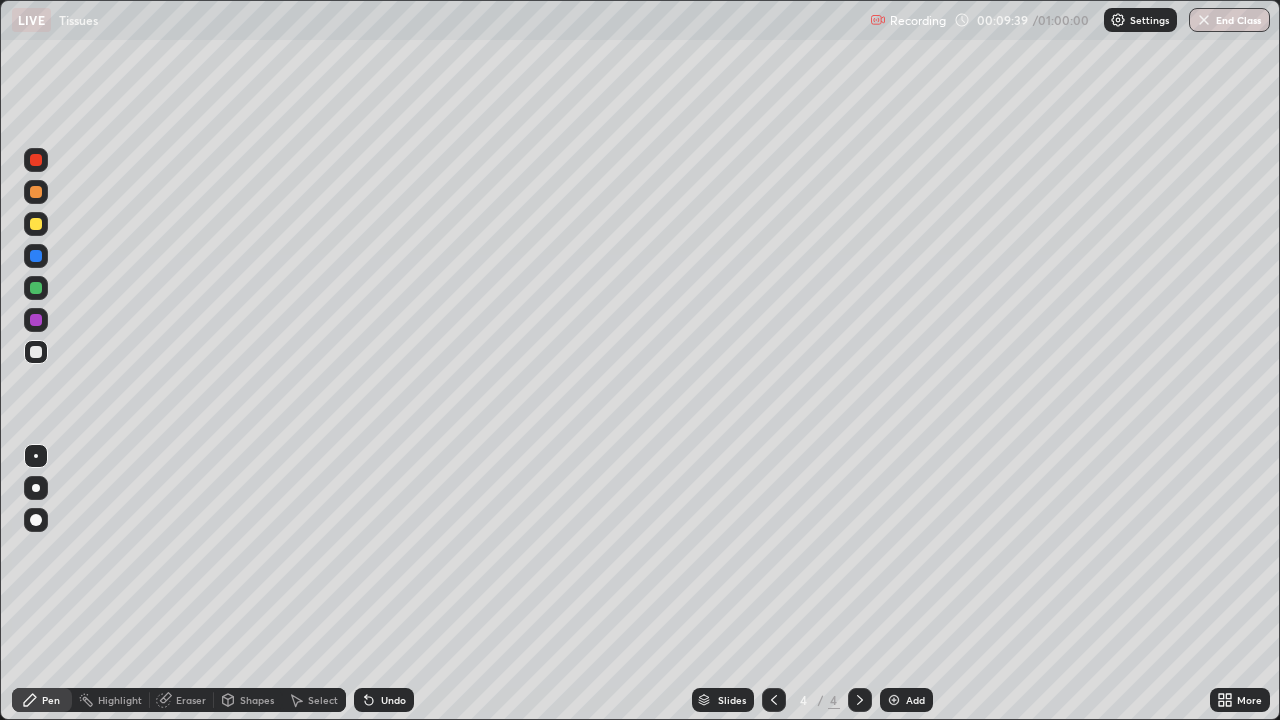 click on "Eraser" at bounding box center [191, 700] 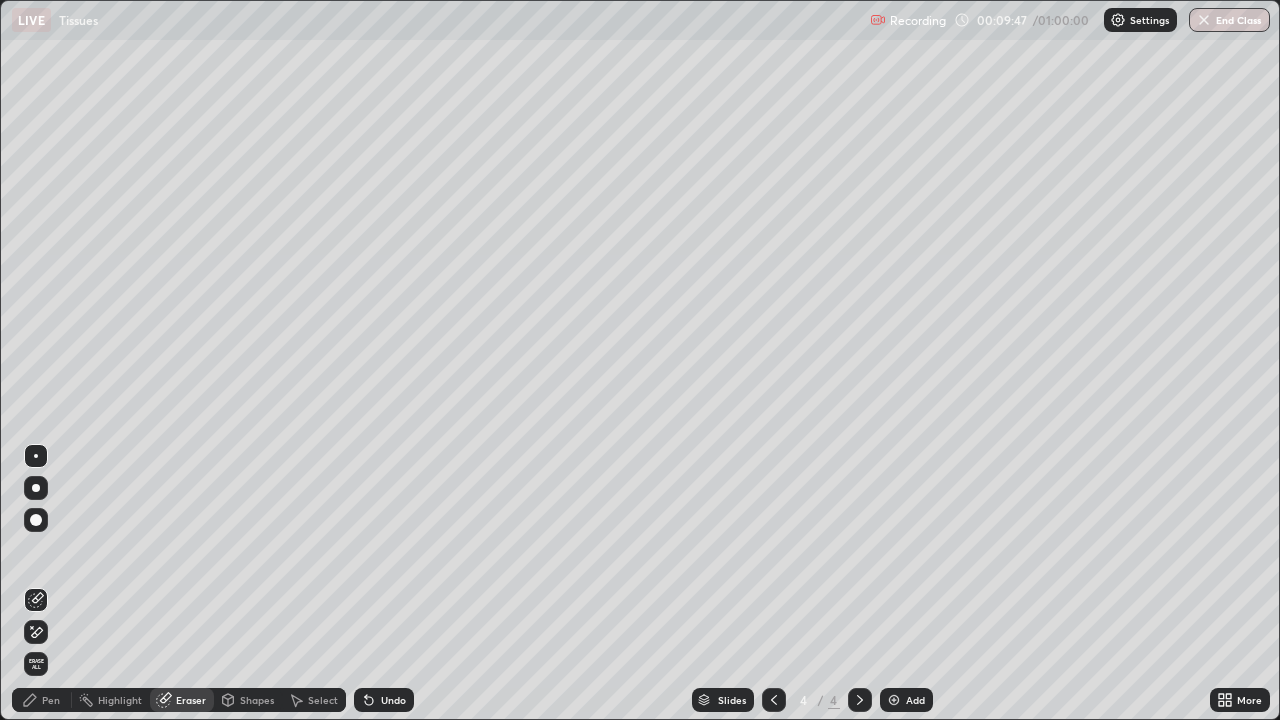 click on "Pen" at bounding box center [42, 700] 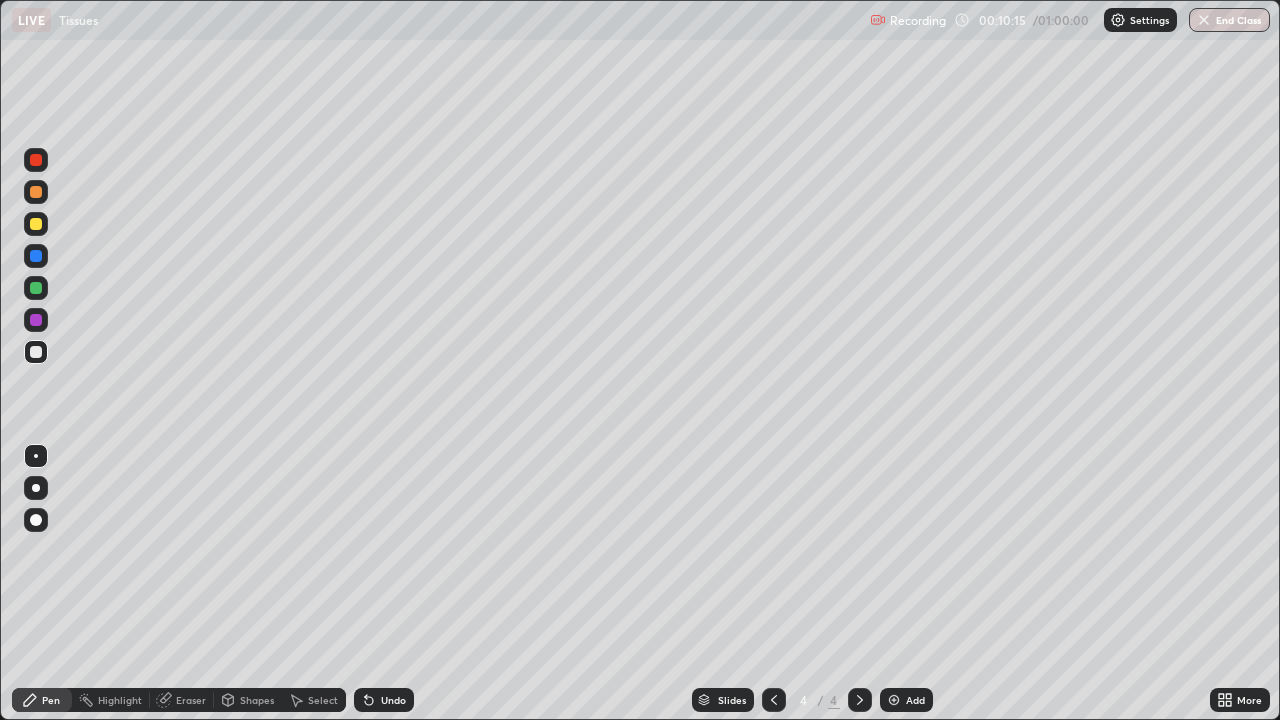 click on "Slides 4 / 4 Add" at bounding box center [812, 700] 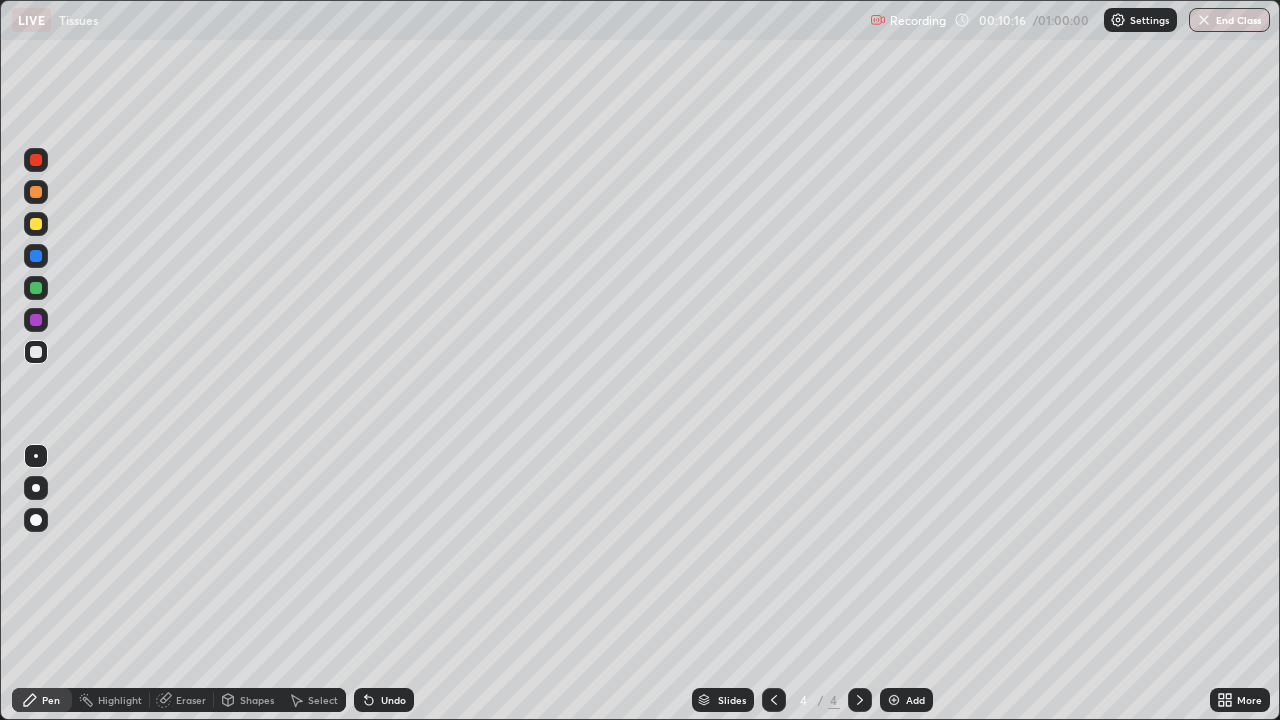 click on "Slides 4 / 4 Add" at bounding box center (812, 700) 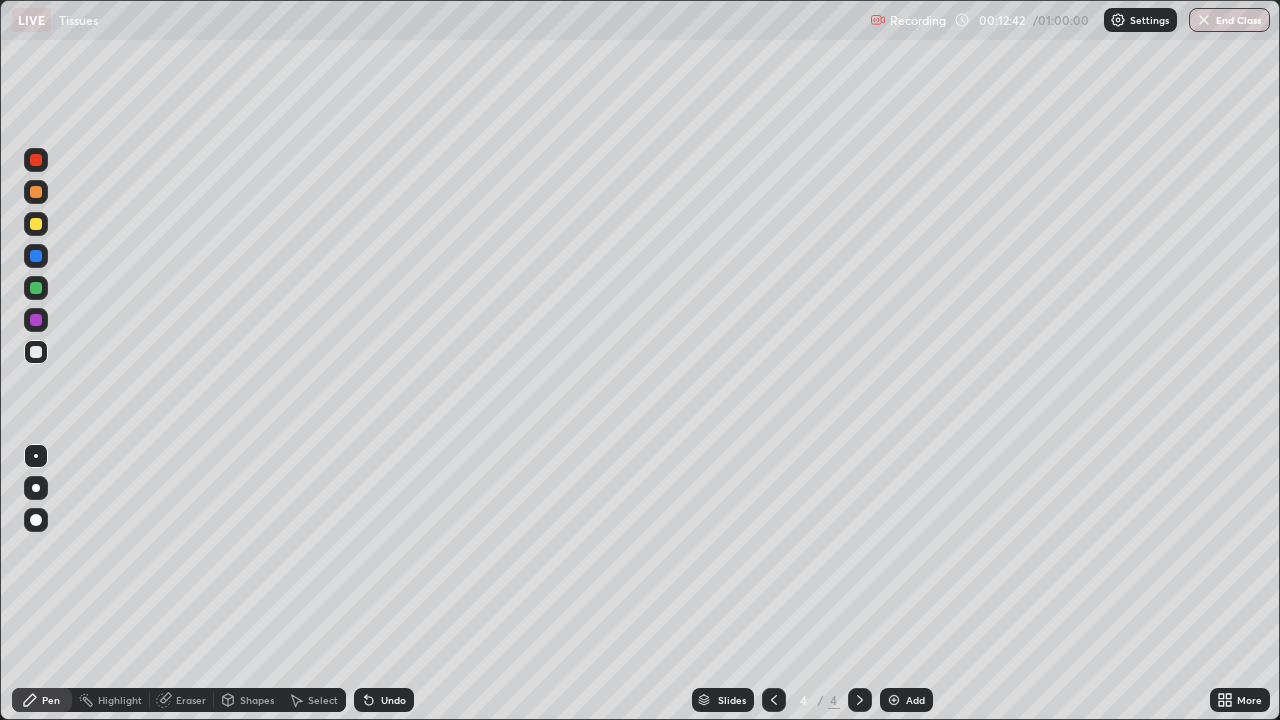 click on "Eraser" at bounding box center [182, 700] 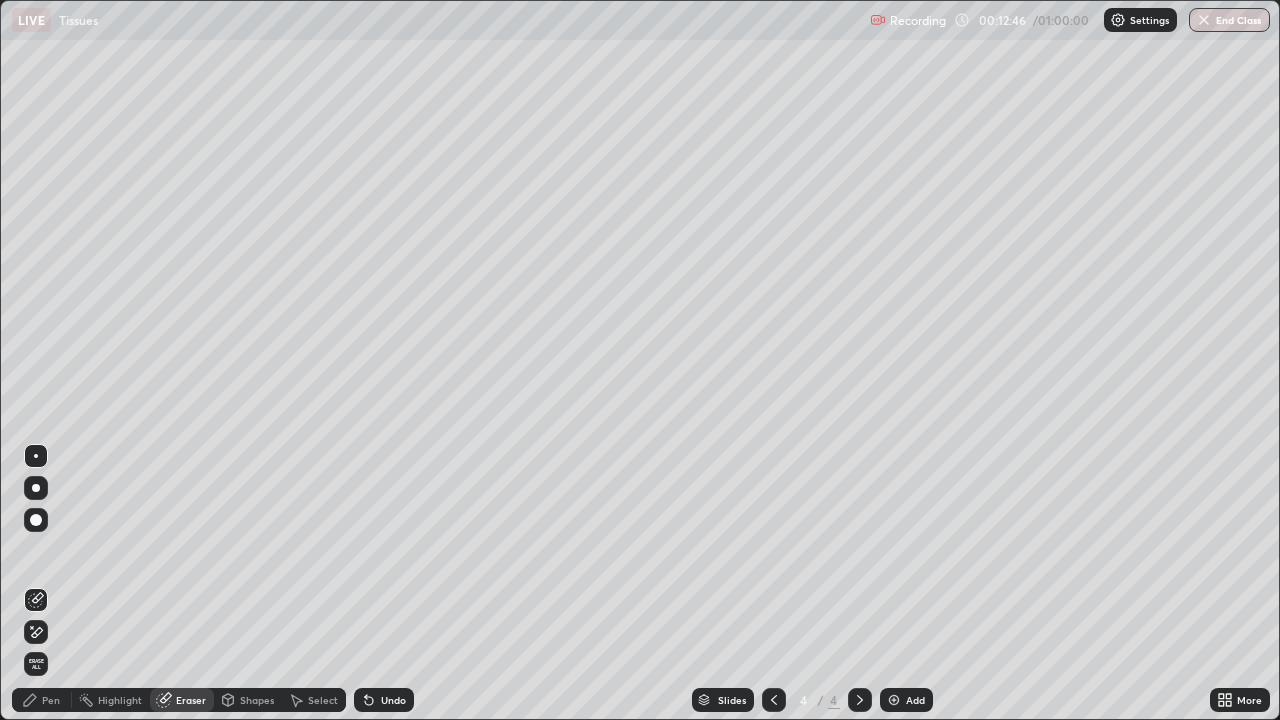 click on "Pen" at bounding box center [51, 700] 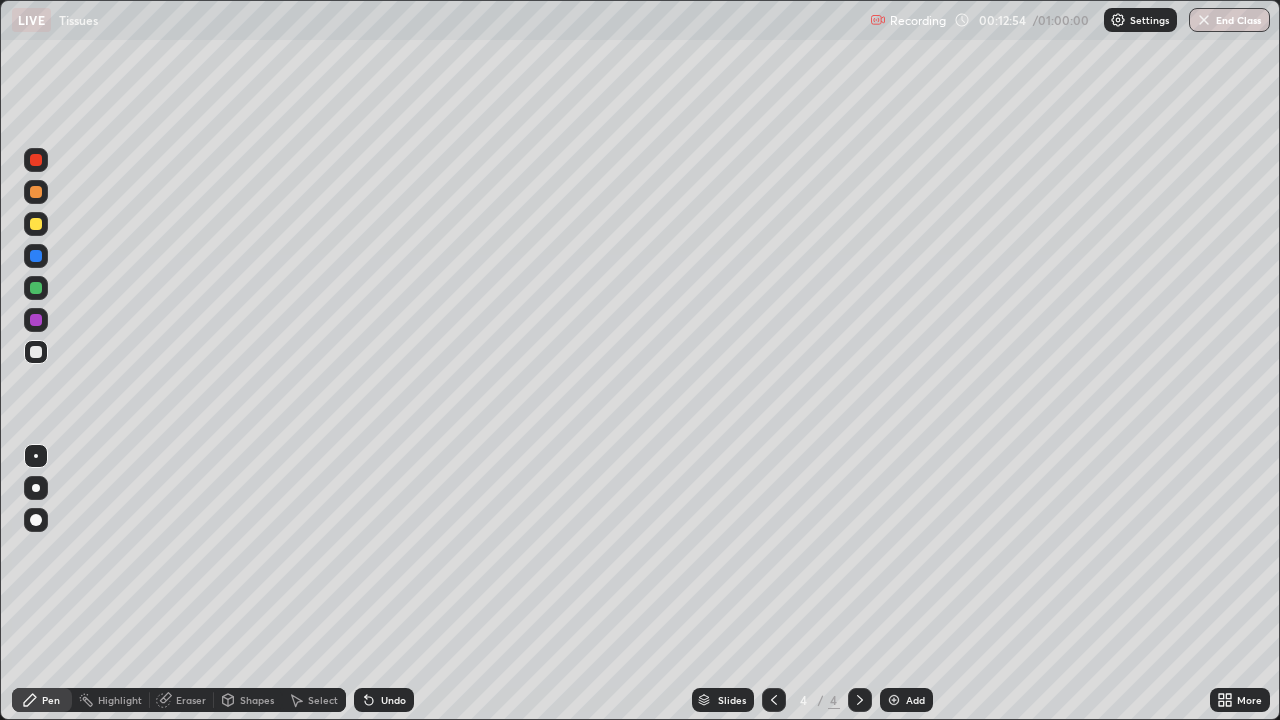 click at bounding box center [36, 320] 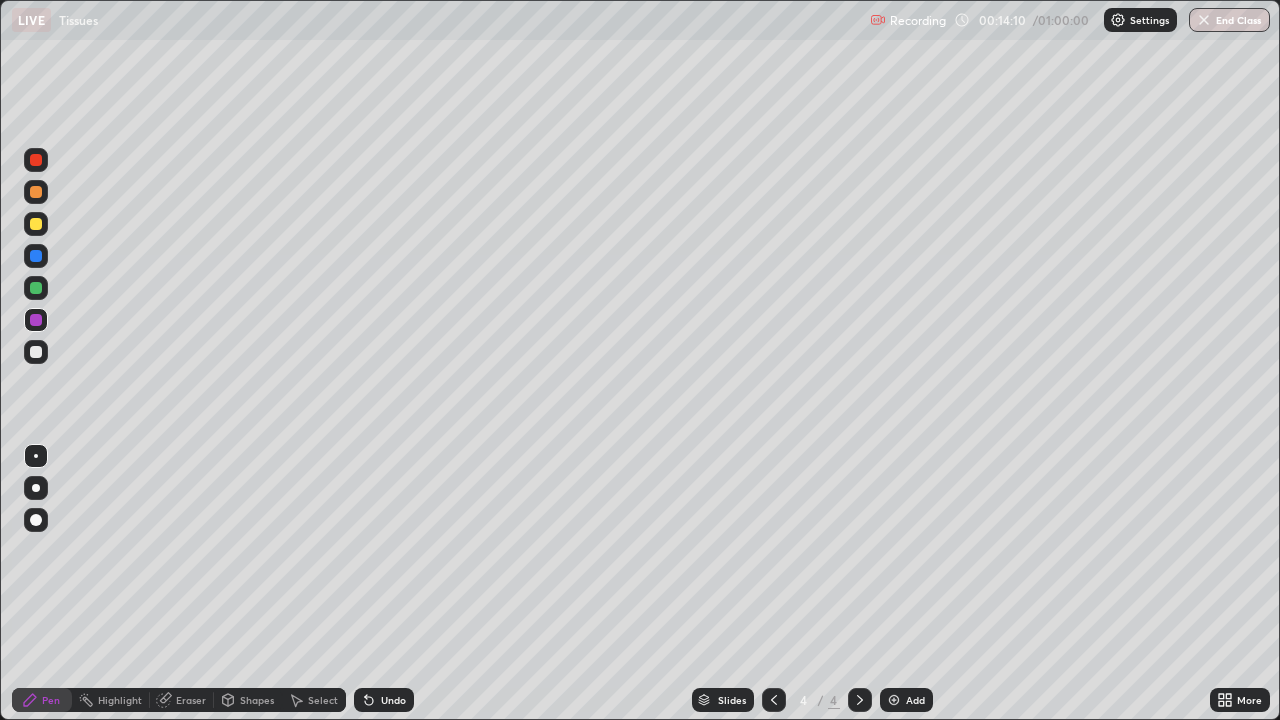 click on "Add" at bounding box center (906, 700) 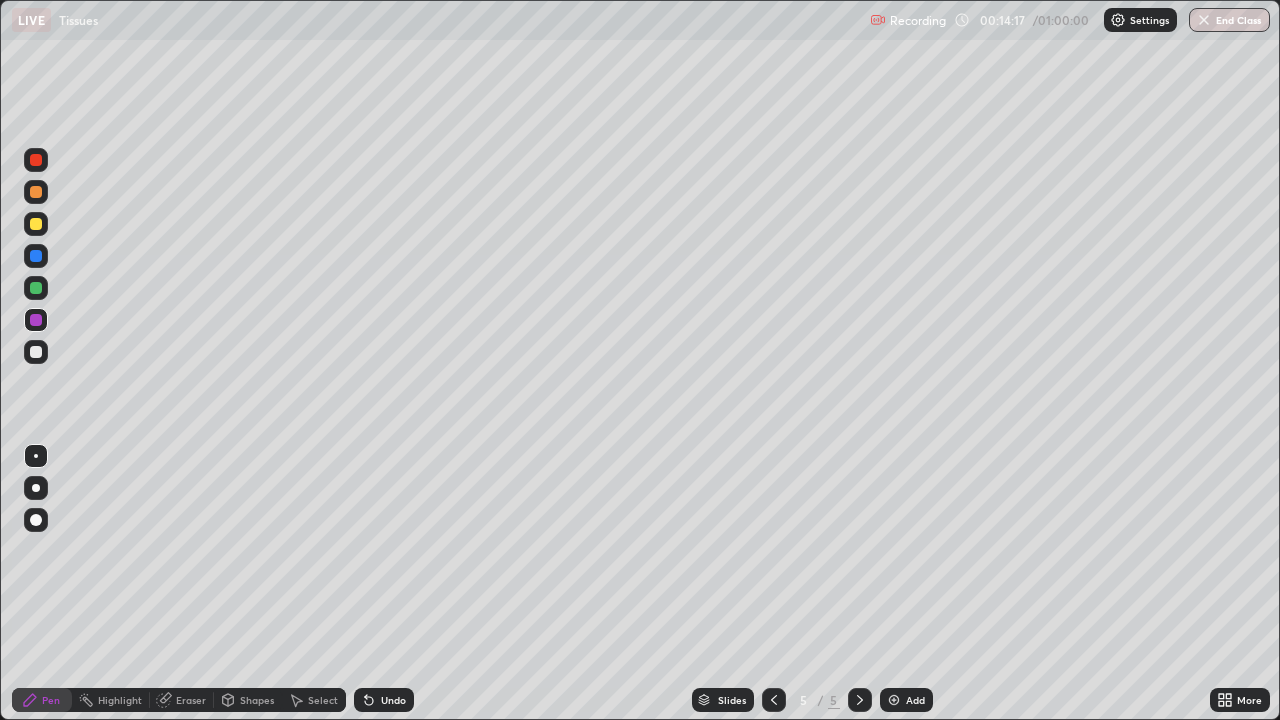 click at bounding box center (36, 352) 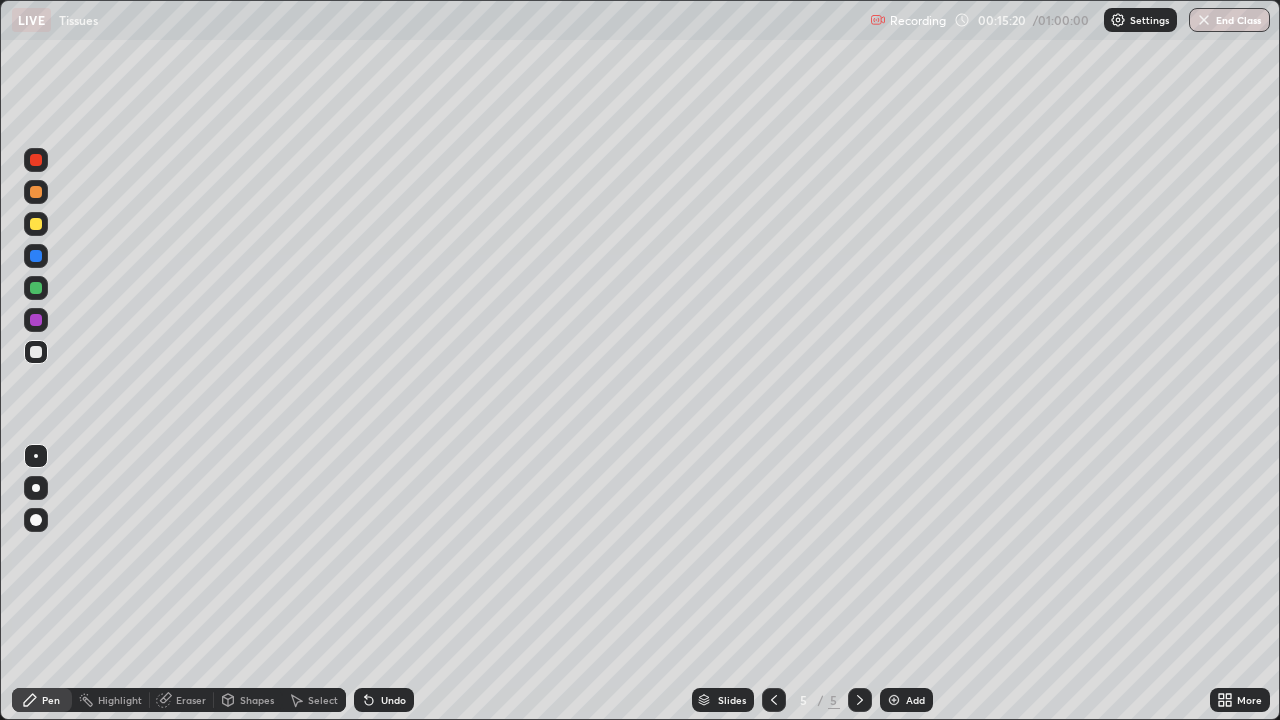 click at bounding box center (36, 224) 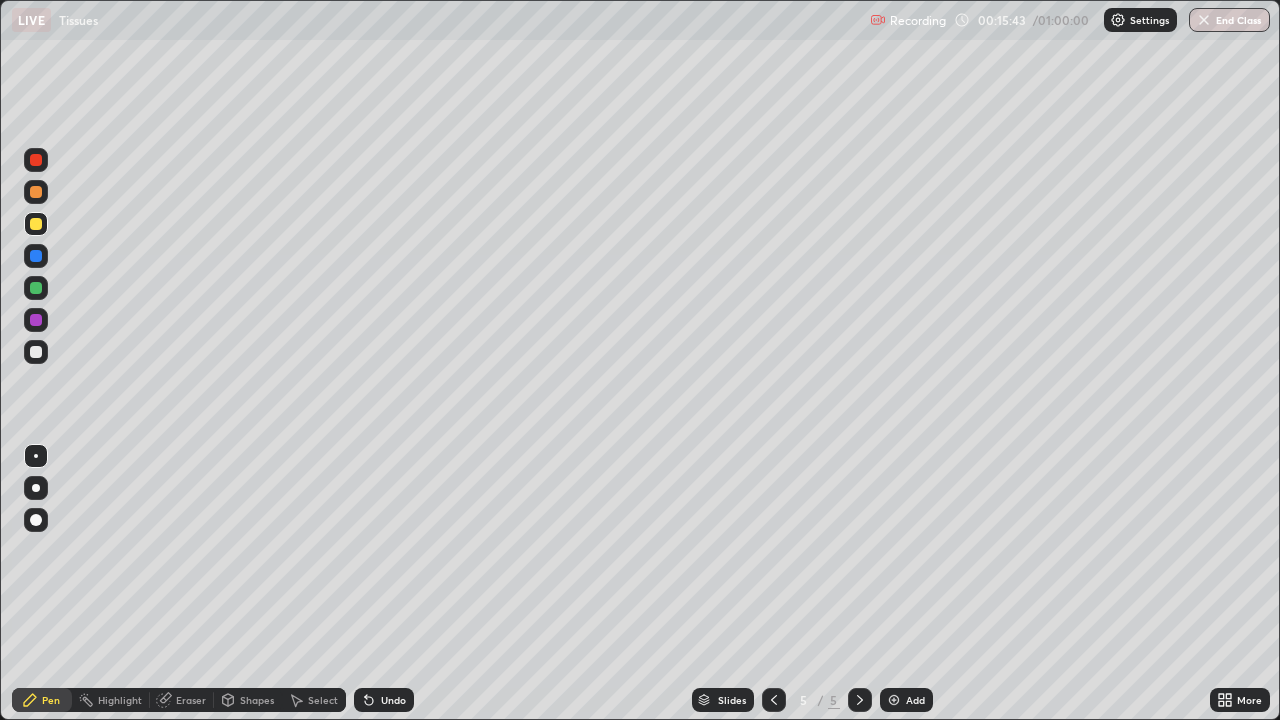 click on "Eraser" at bounding box center (191, 700) 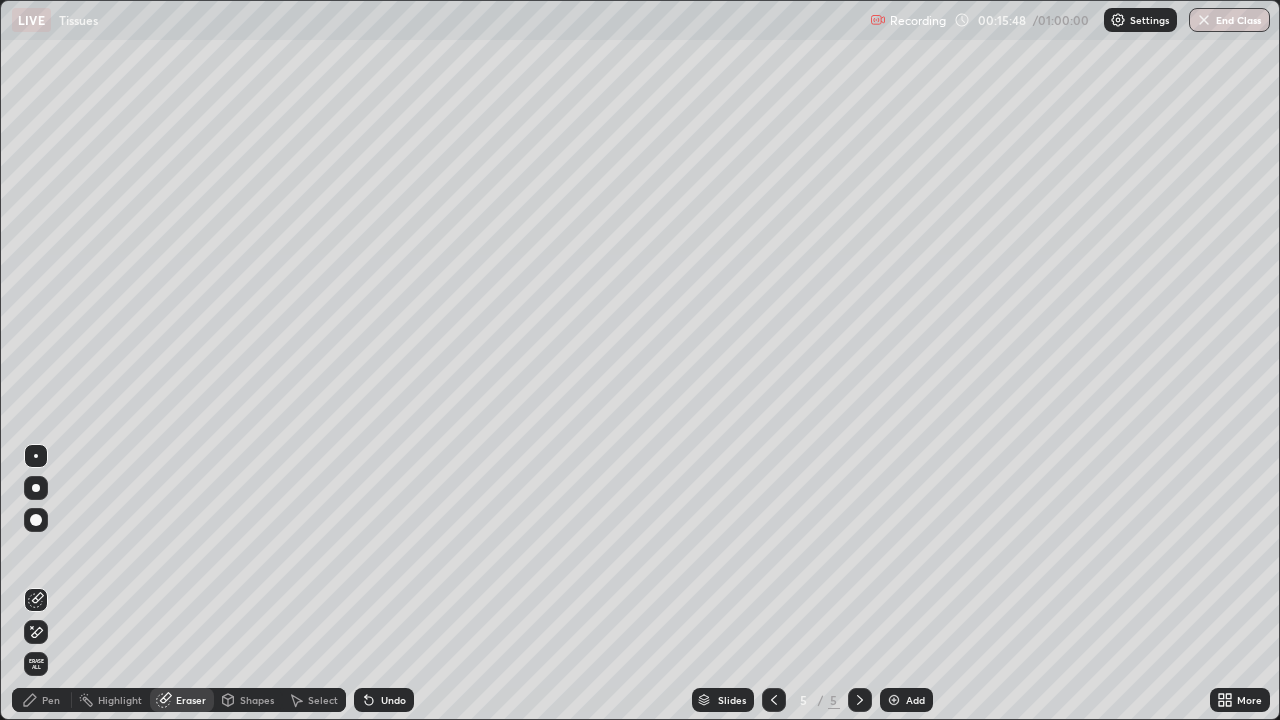 click on "Pen" at bounding box center [51, 700] 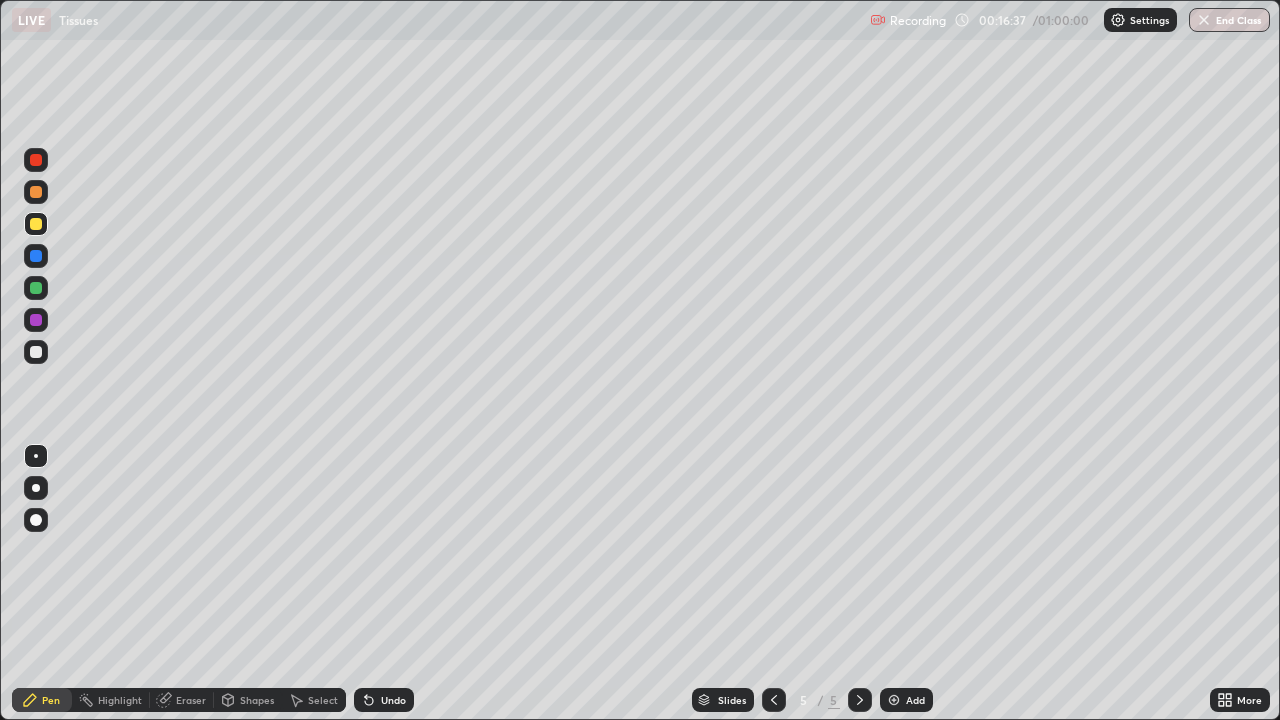 click at bounding box center (36, 352) 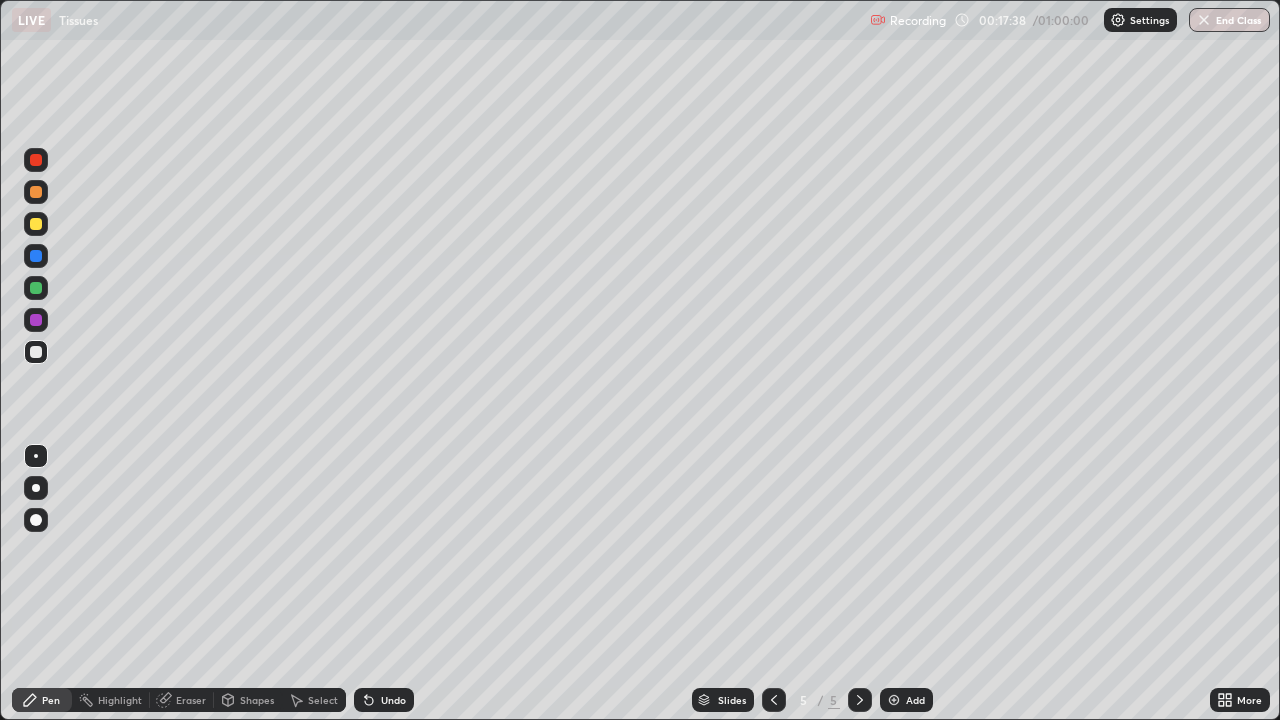 click at bounding box center (36, 224) 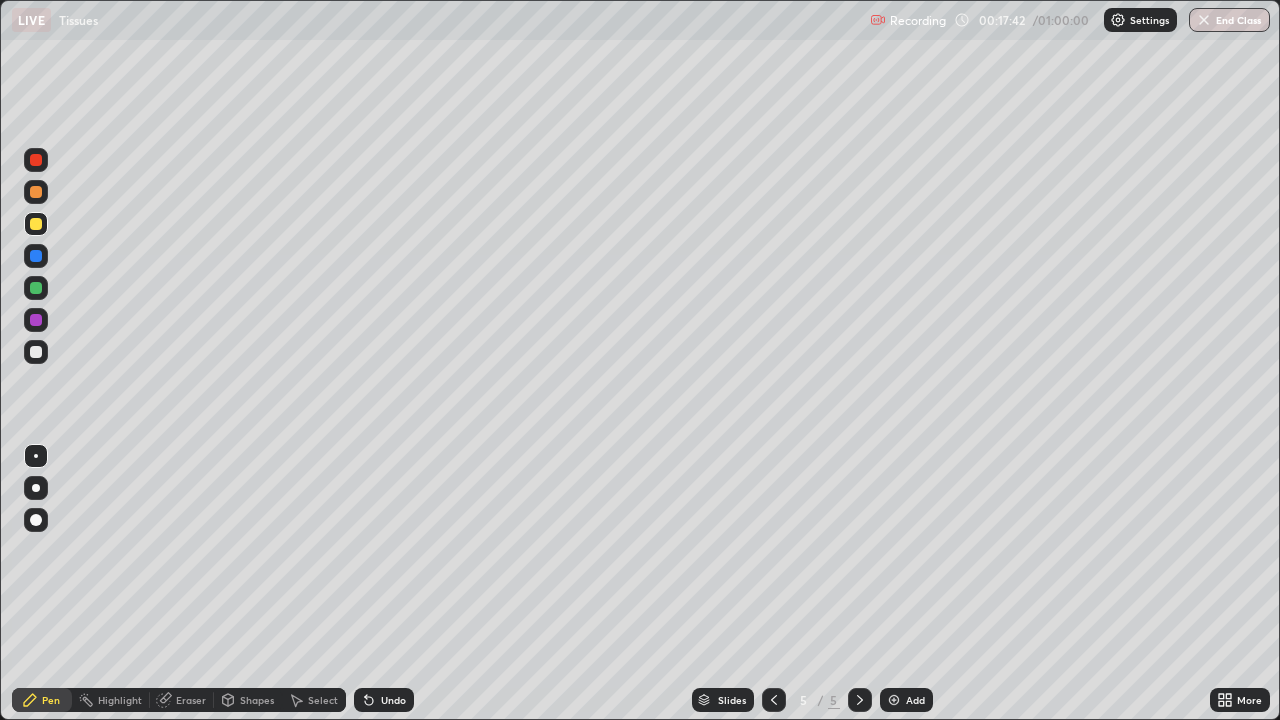 click at bounding box center [36, 352] 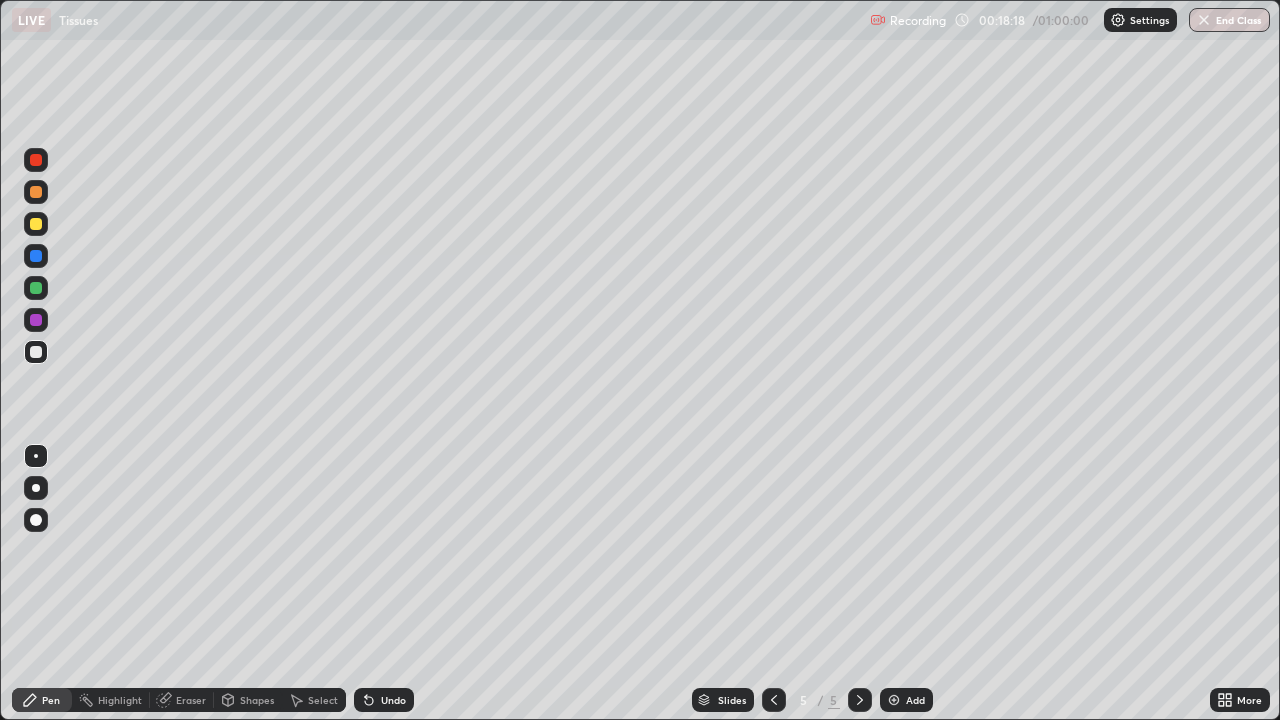 click on "Eraser" at bounding box center [191, 700] 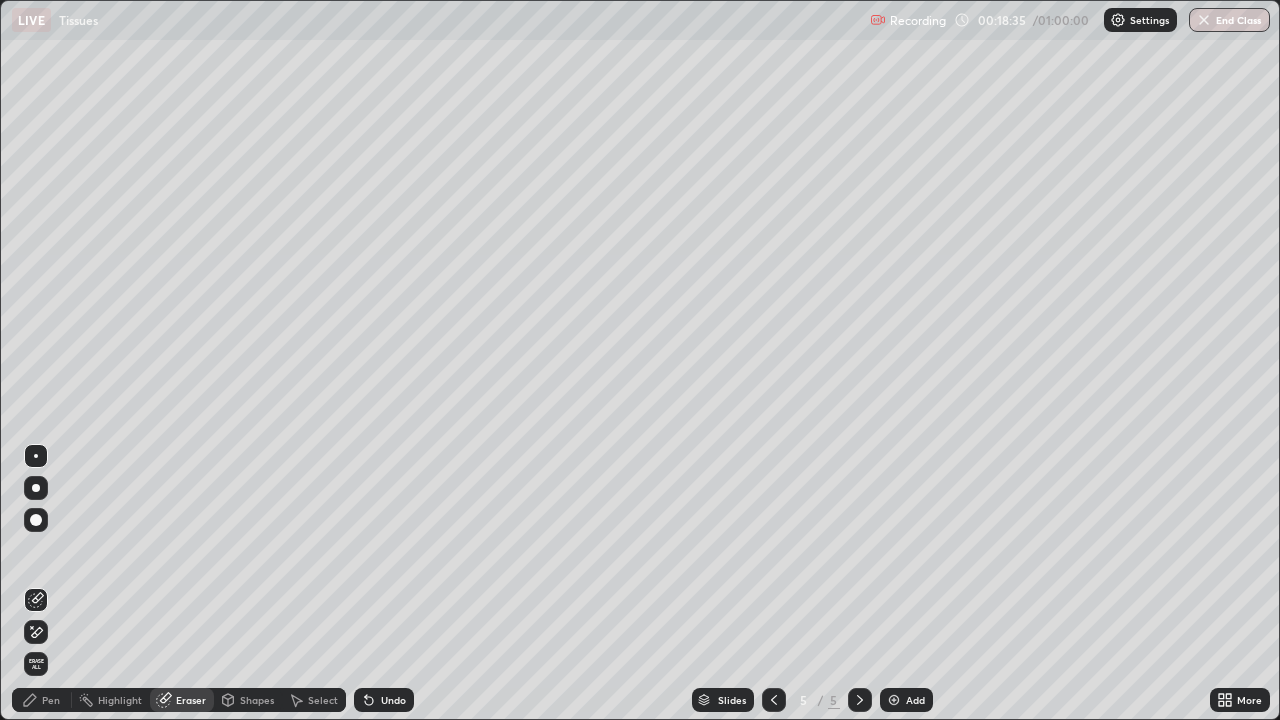 click on "Pen" at bounding box center (42, 700) 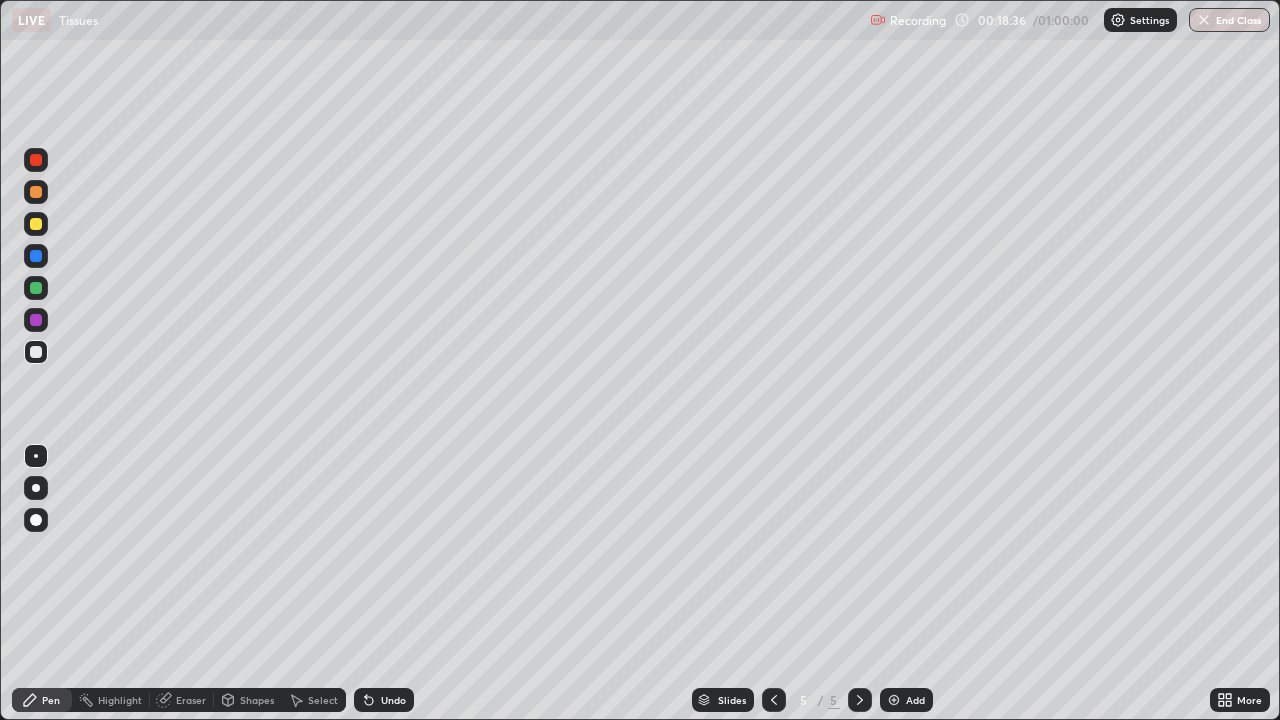 click at bounding box center [894, 700] 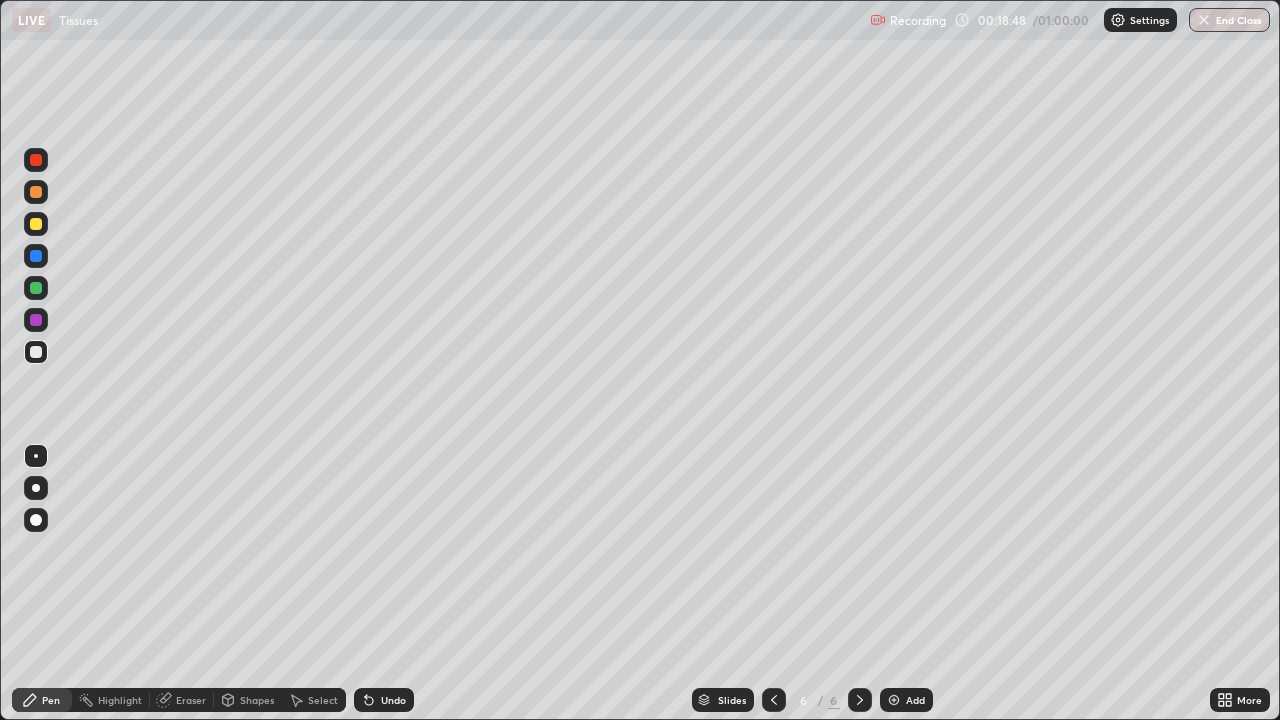 click at bounding box center [36, 224] 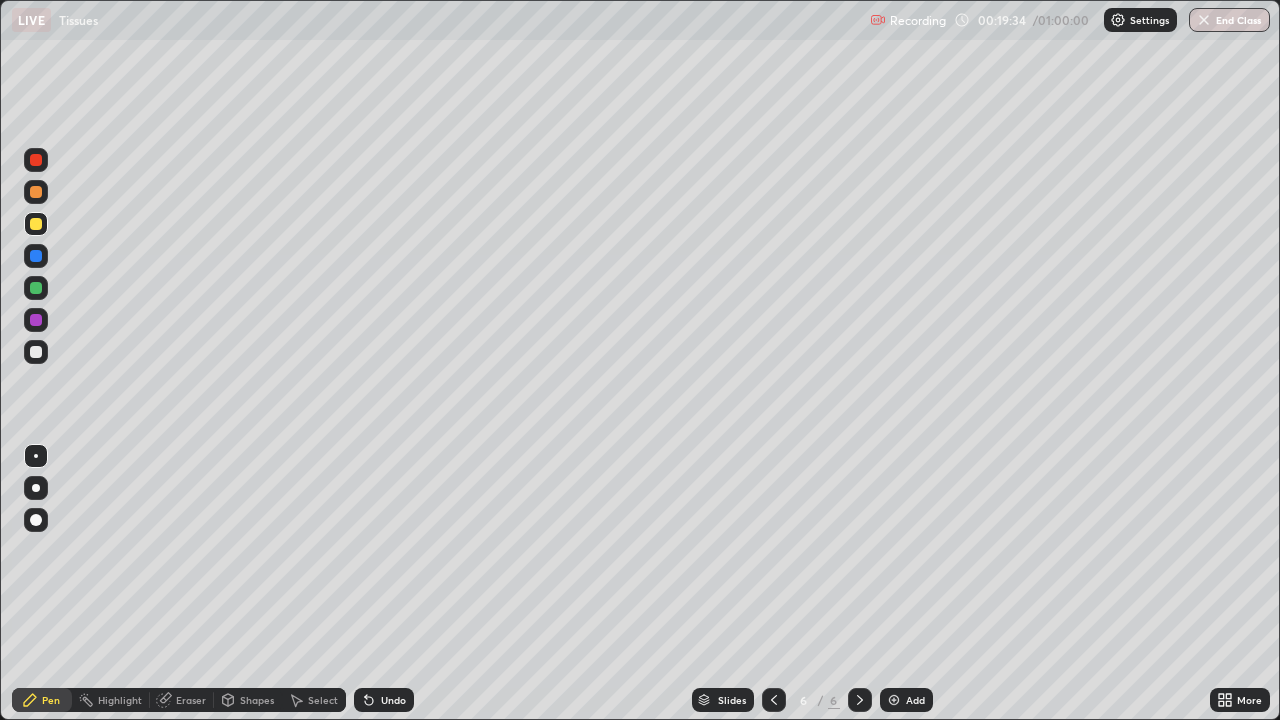 click on "Eraser" at bounding box center [191, 700] 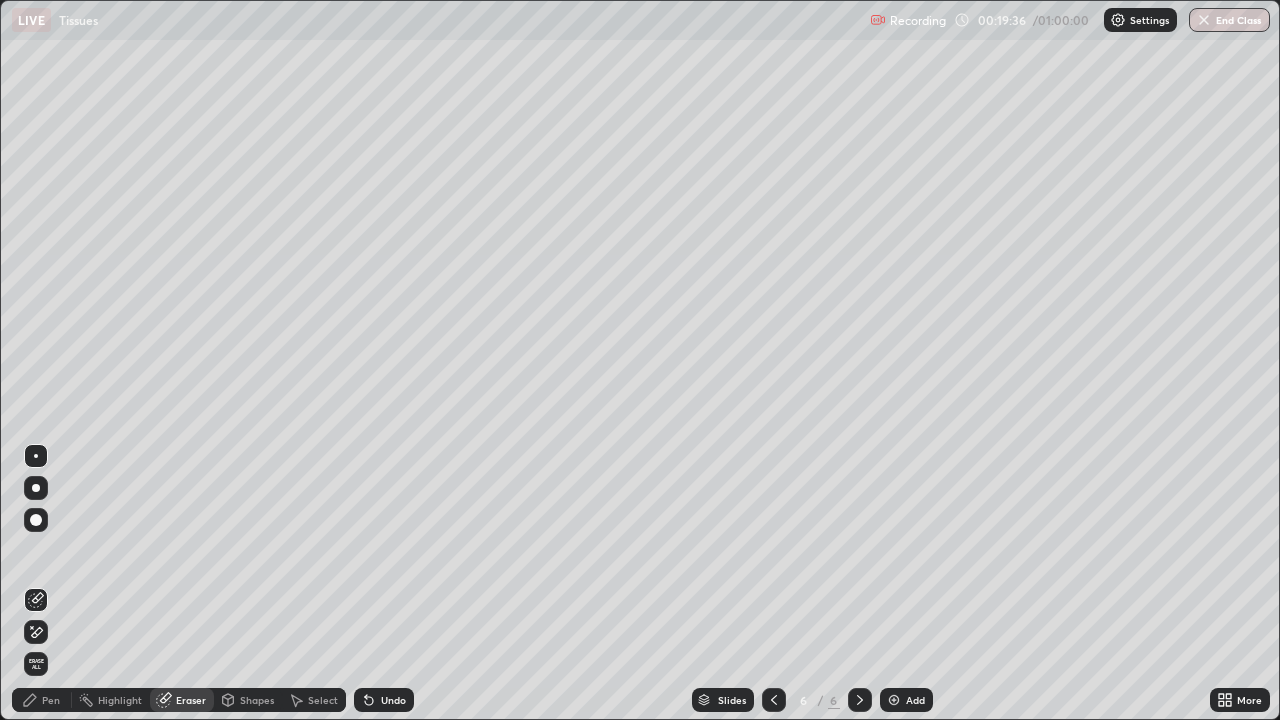 click on "Pen" at bounding box center [51, 700] 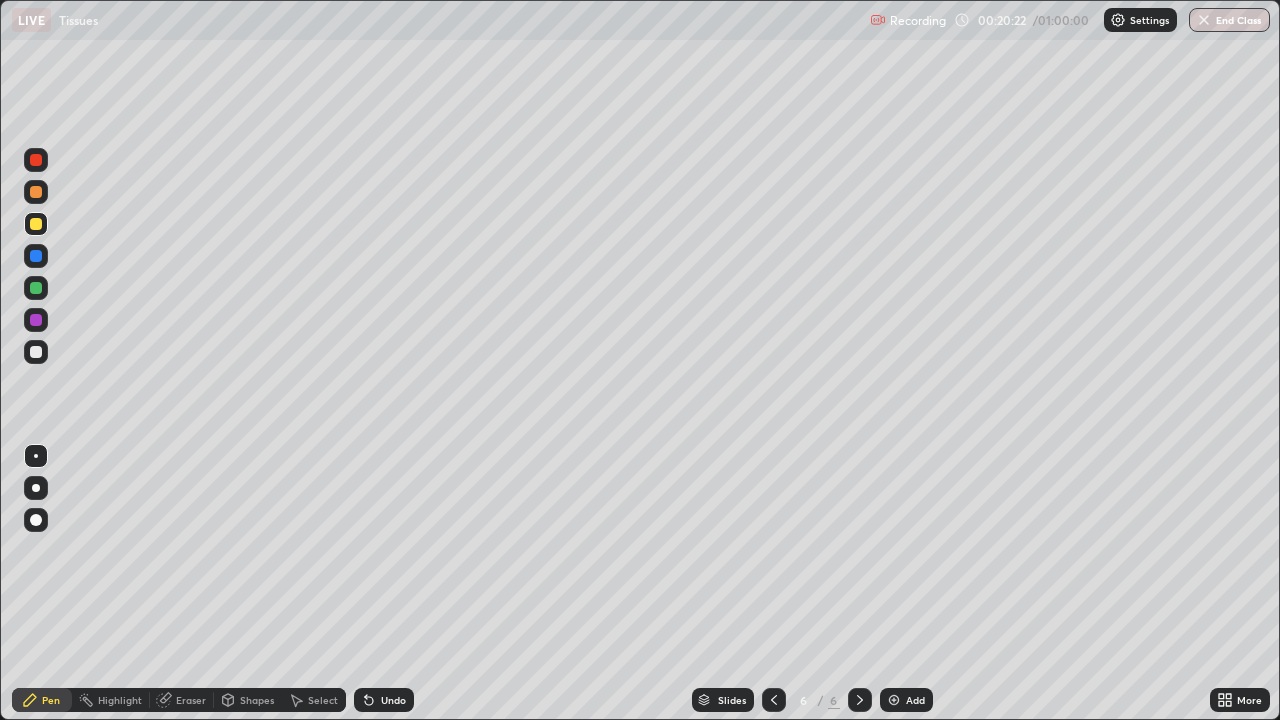 click 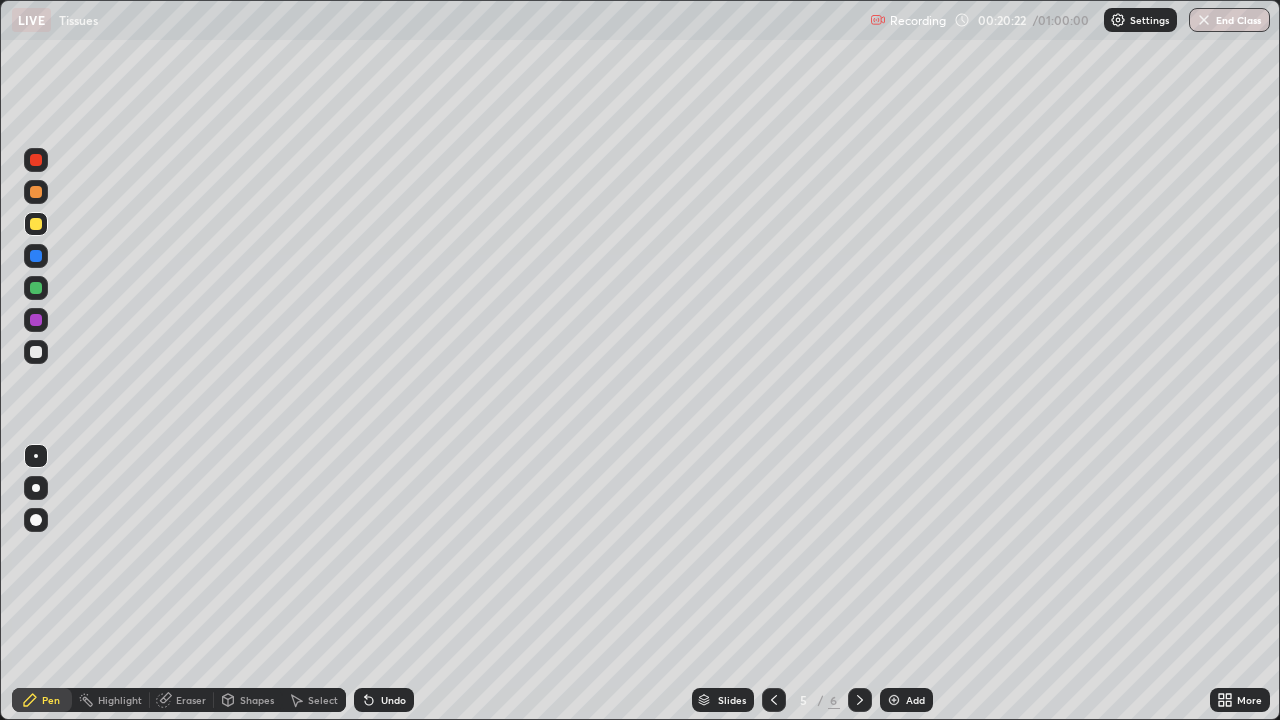 click 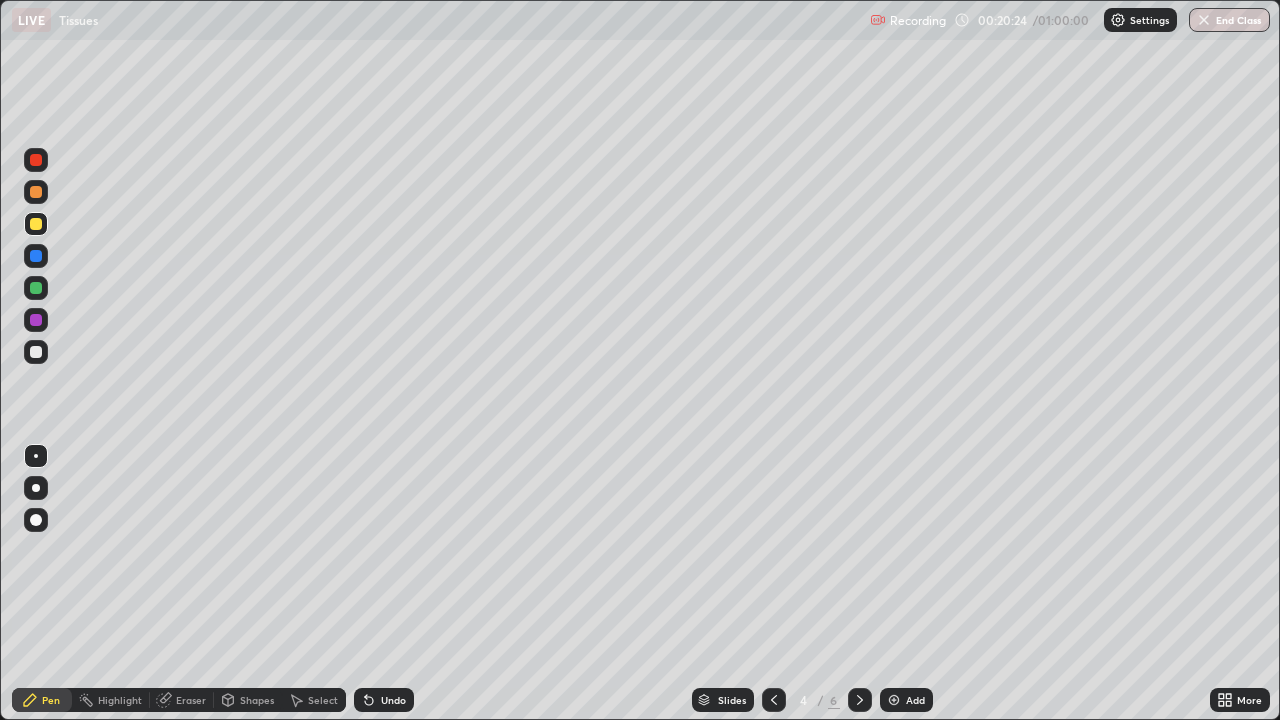 click 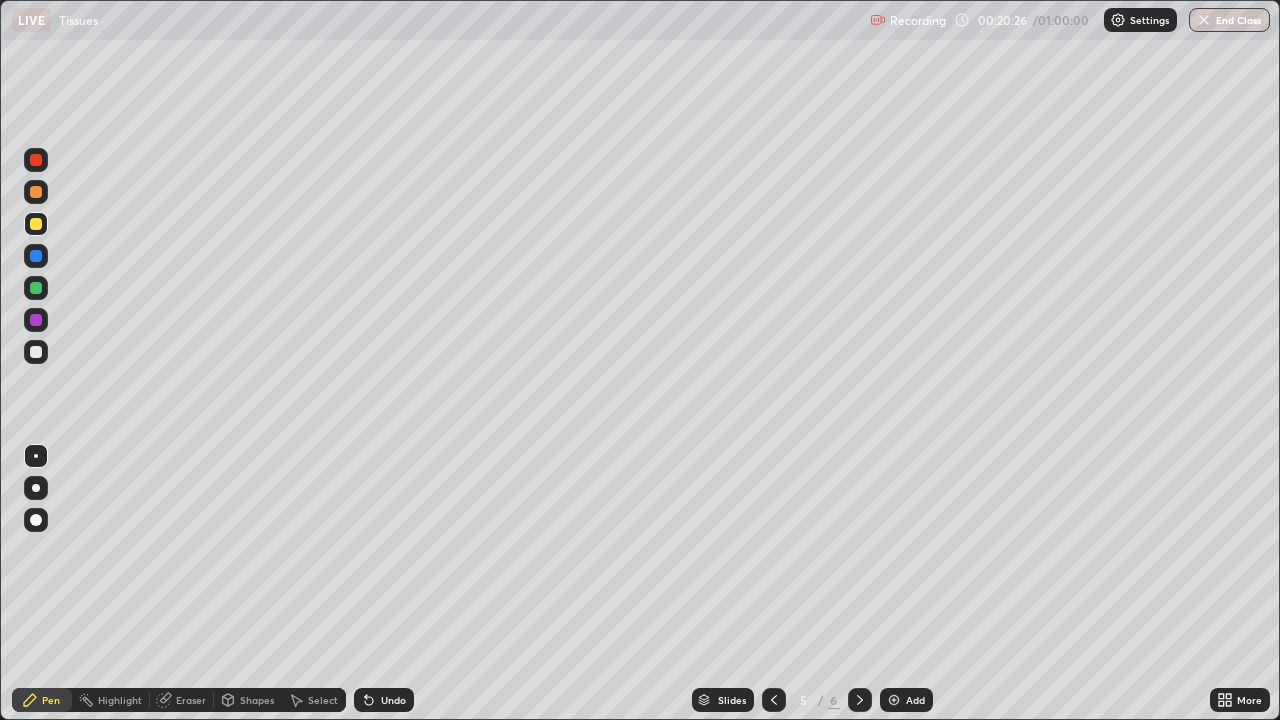 click 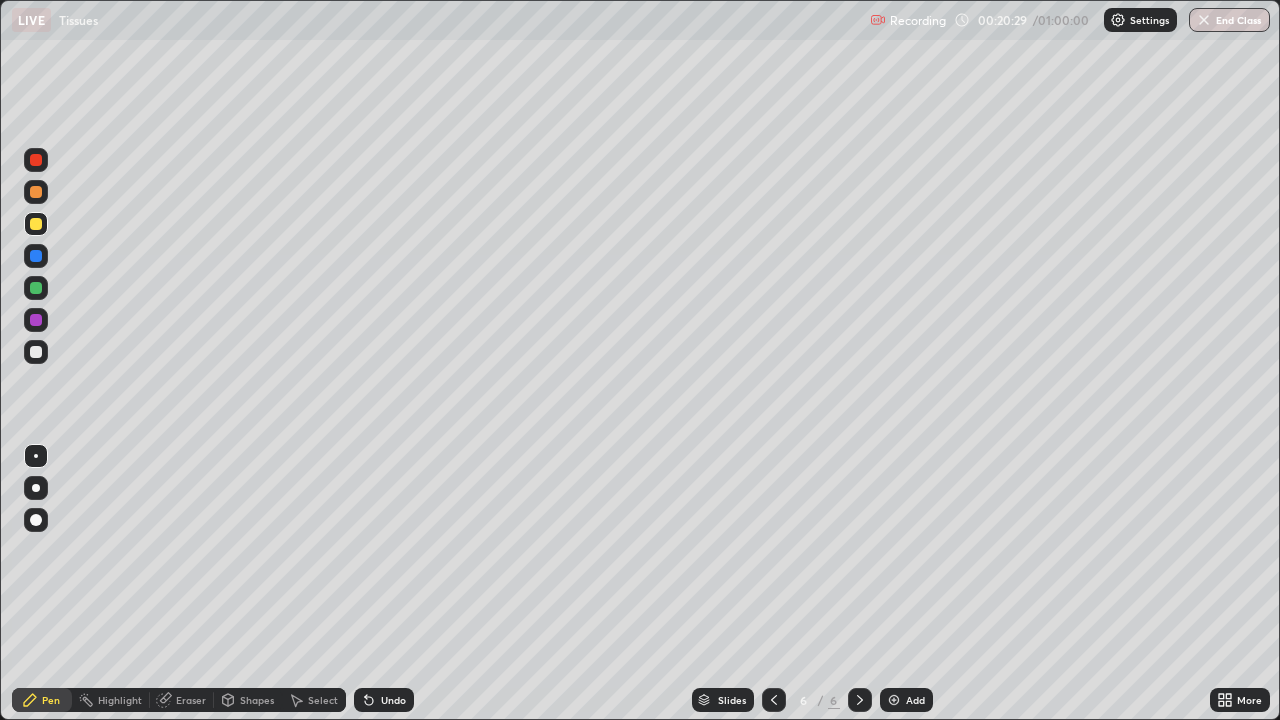click at bounding box center [36, 160] 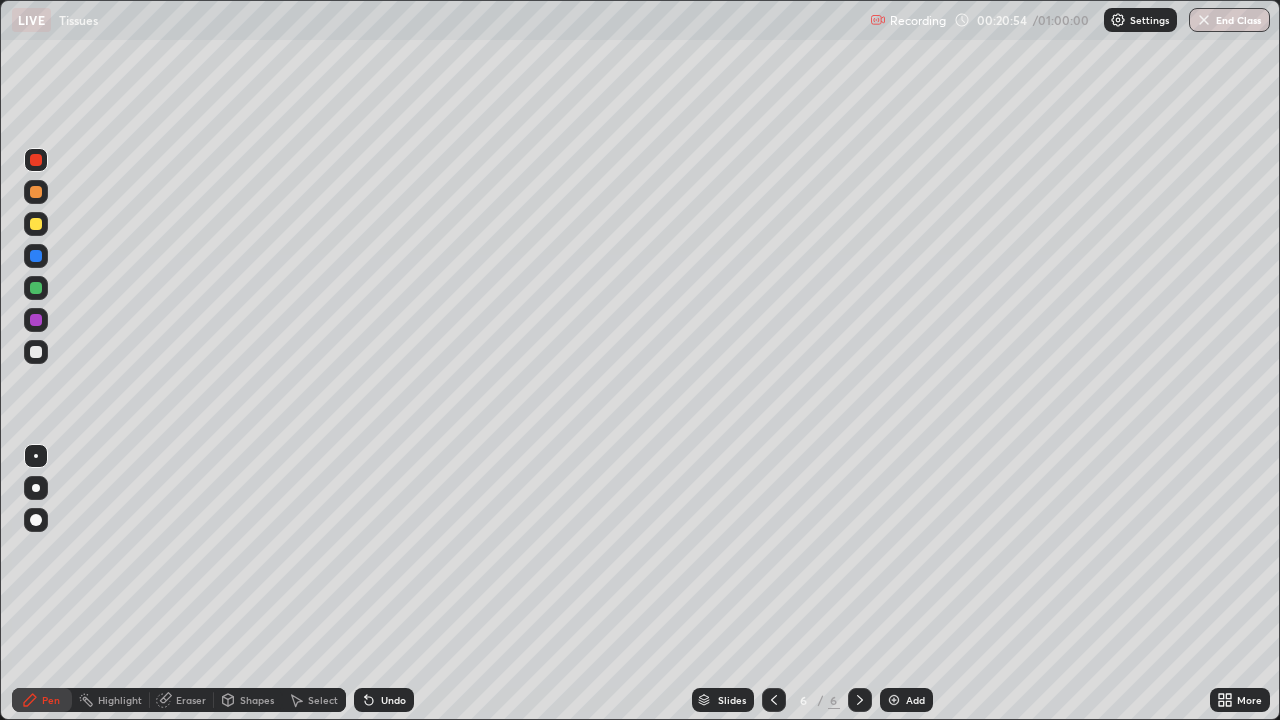 click at bounding box center [36, 224] 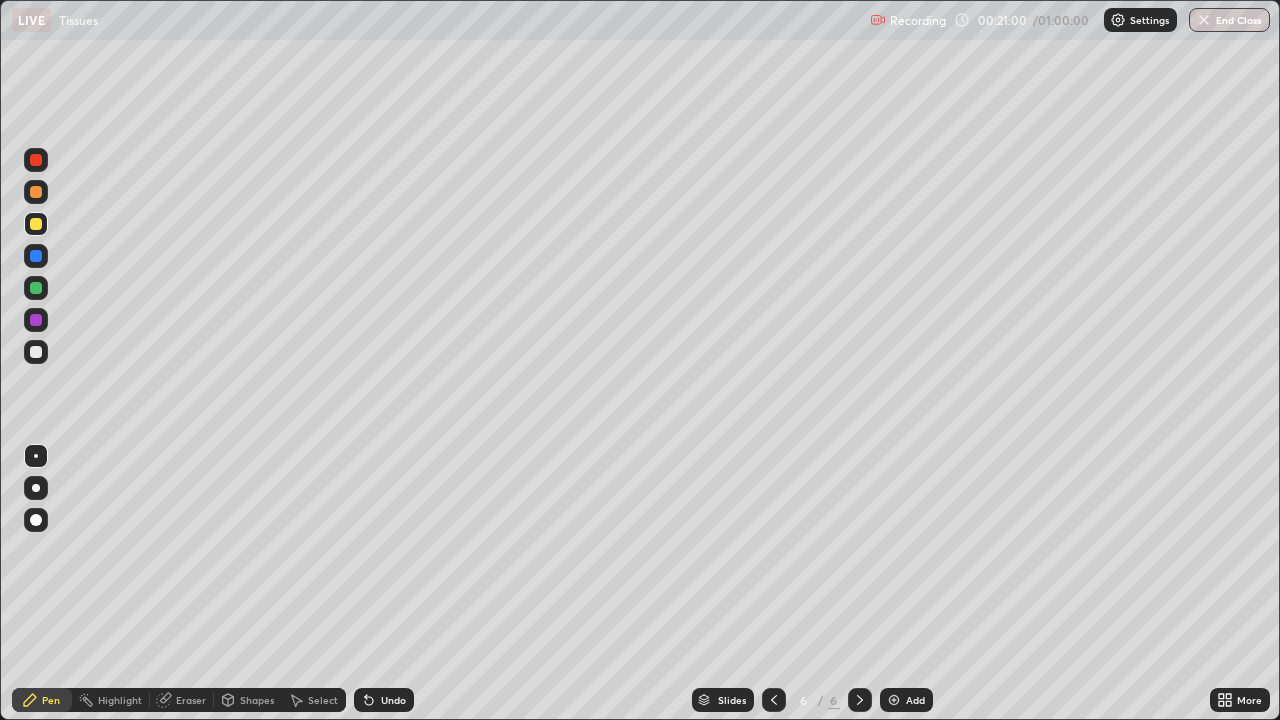 click at bounding box center (36, 352) 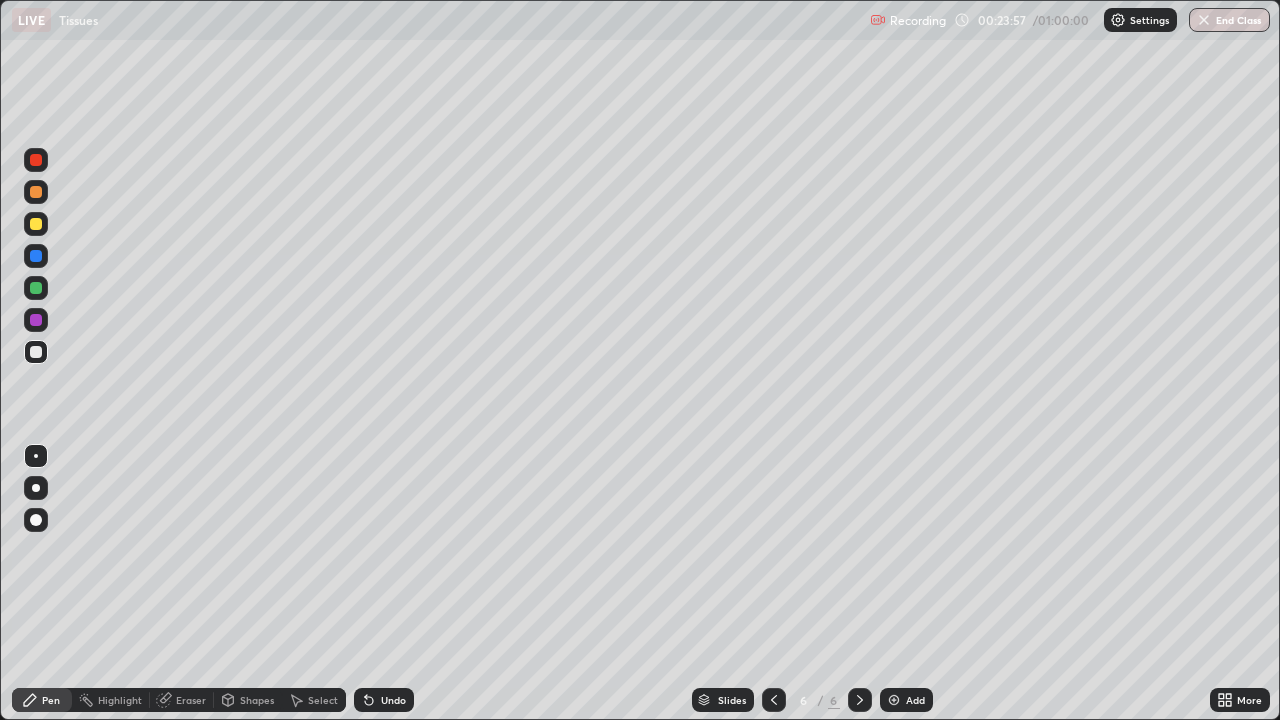 click at bounding box center (894, 700) 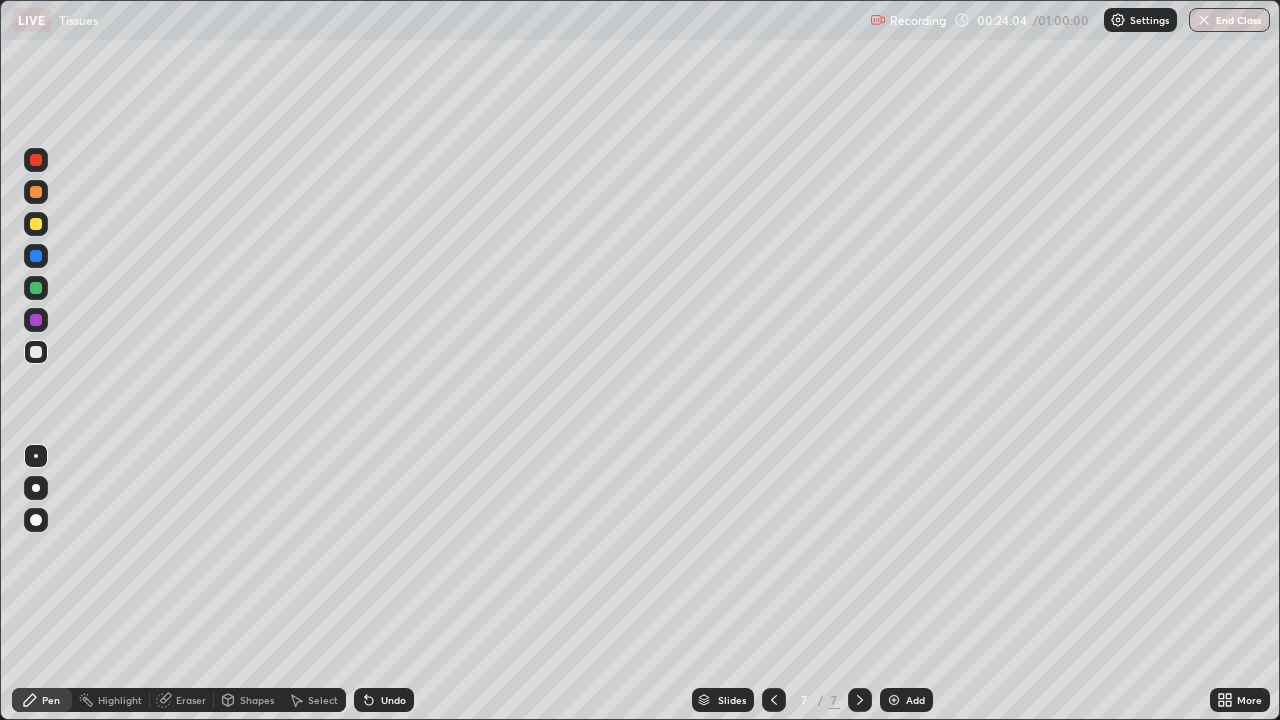 click at bounding box center [36, 224] 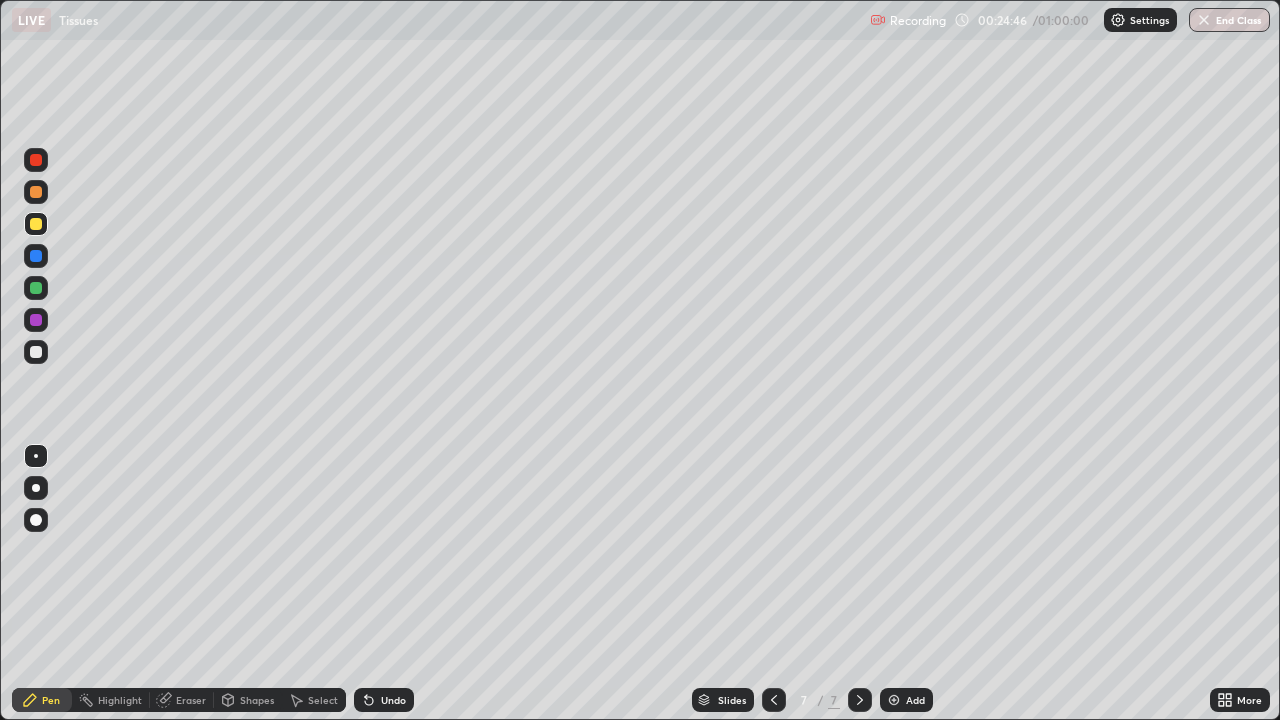 click at bounding box center (36, 352) 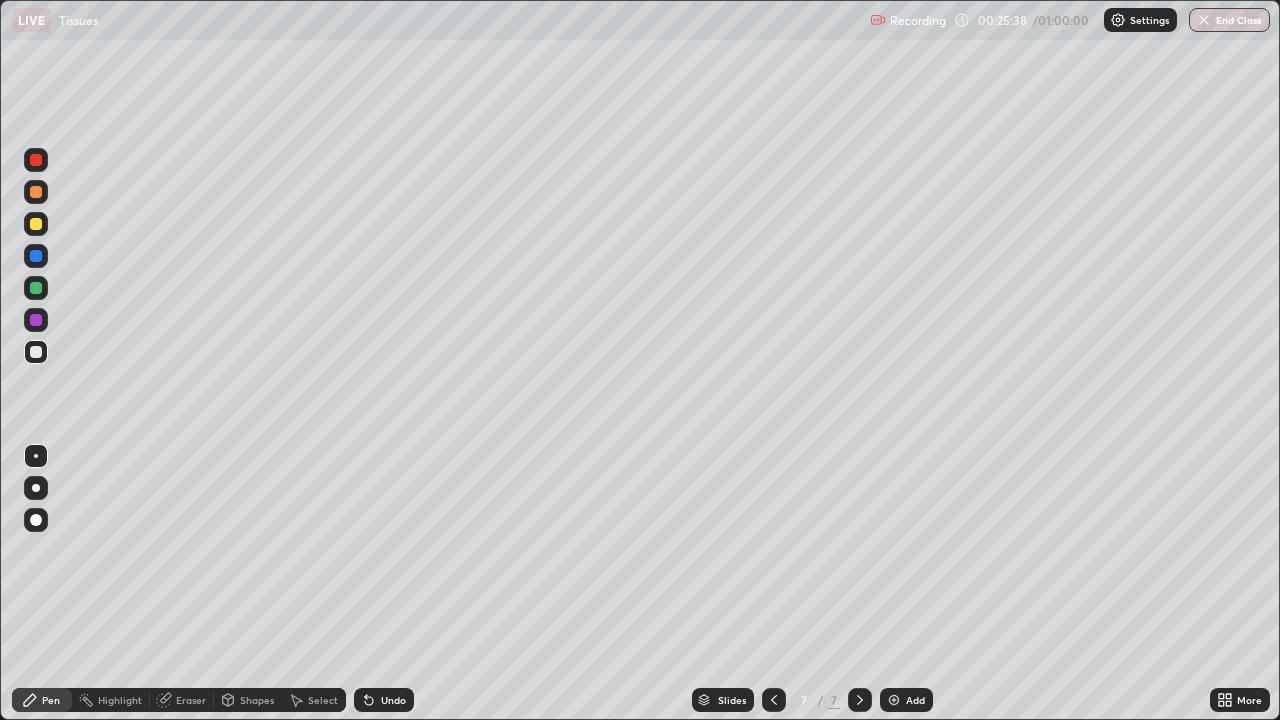 click on "Eraser" at bounding box center [191, 700] 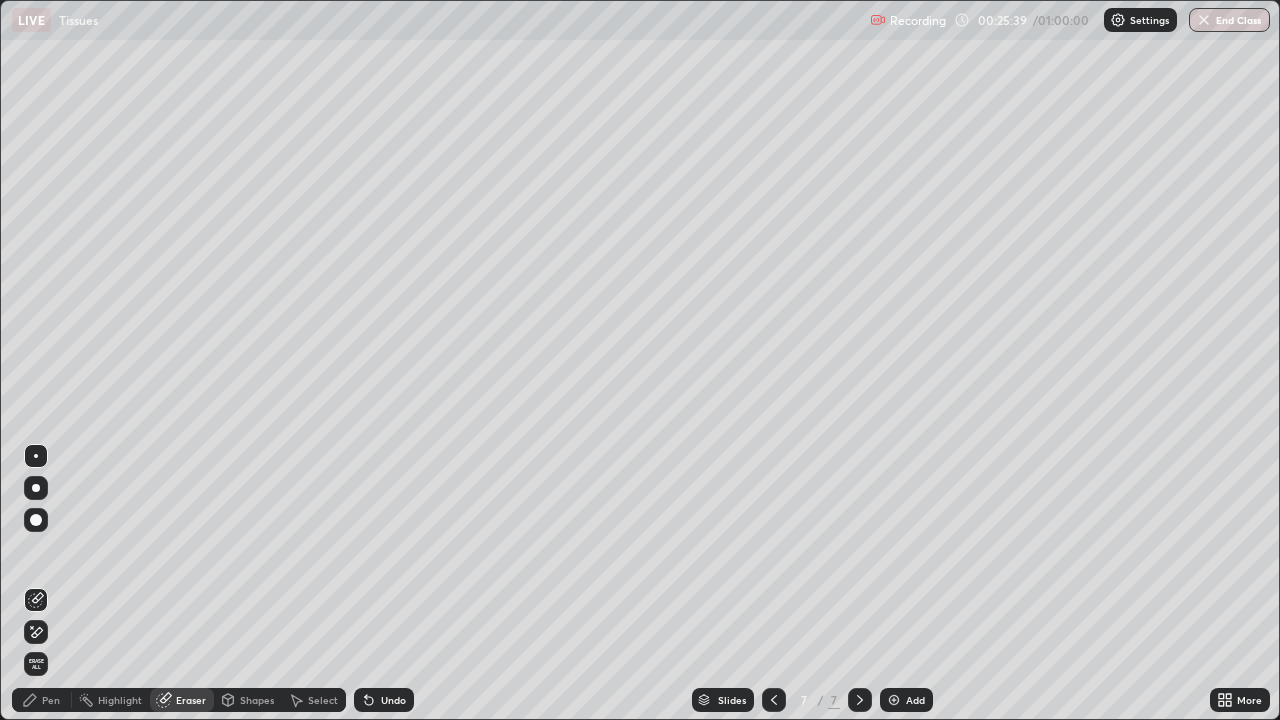 click on "Pen" at bounding box center [51, 700] 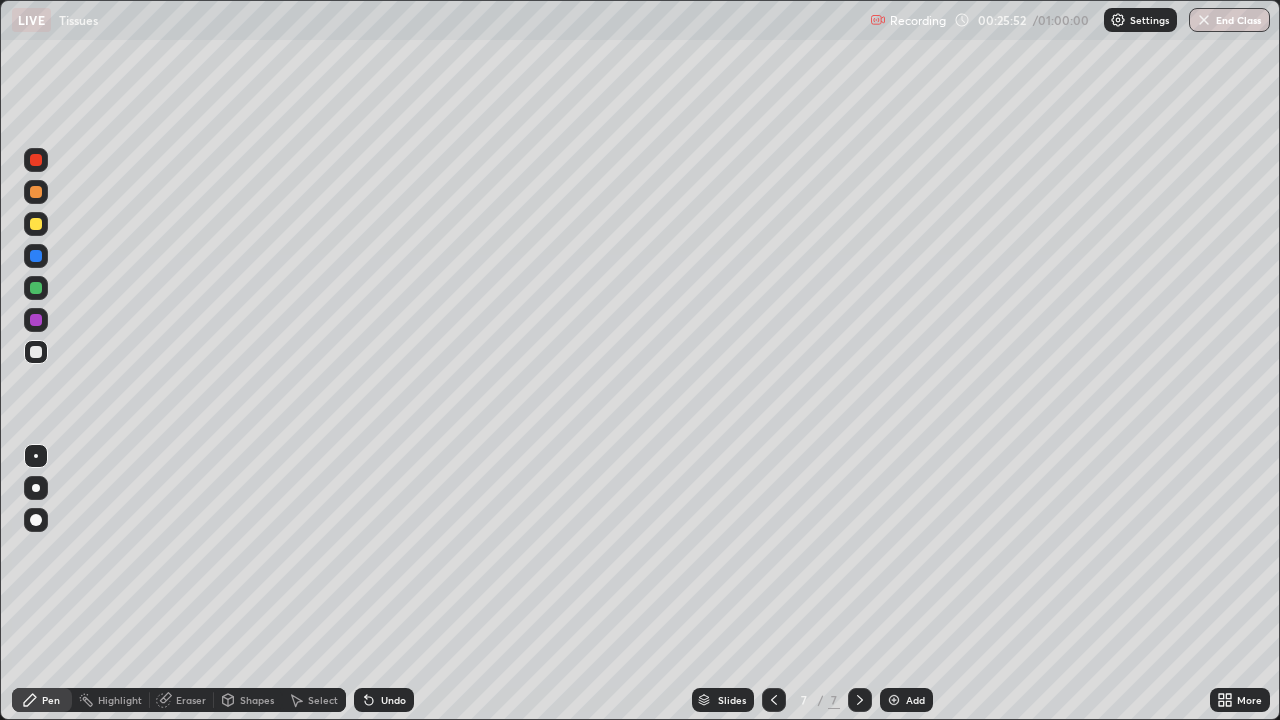 click at bounding box center [36, 352] 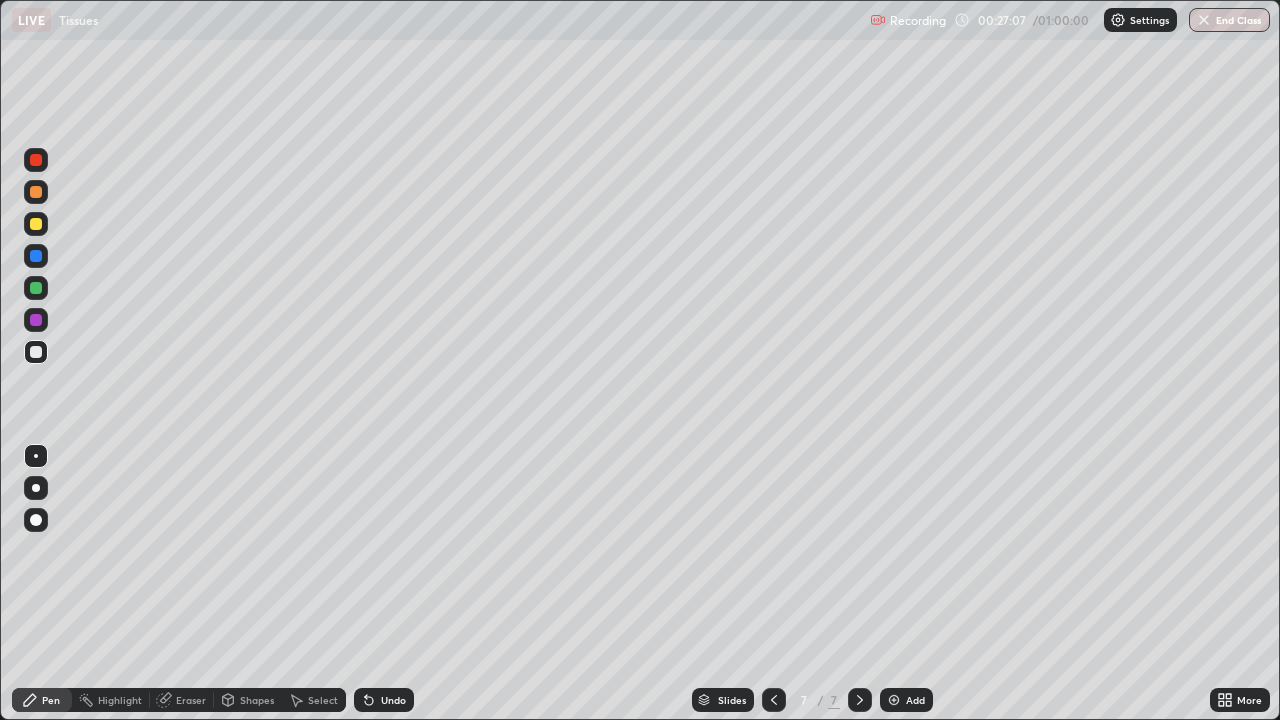click on "Add" at bounding box center [906, 700] 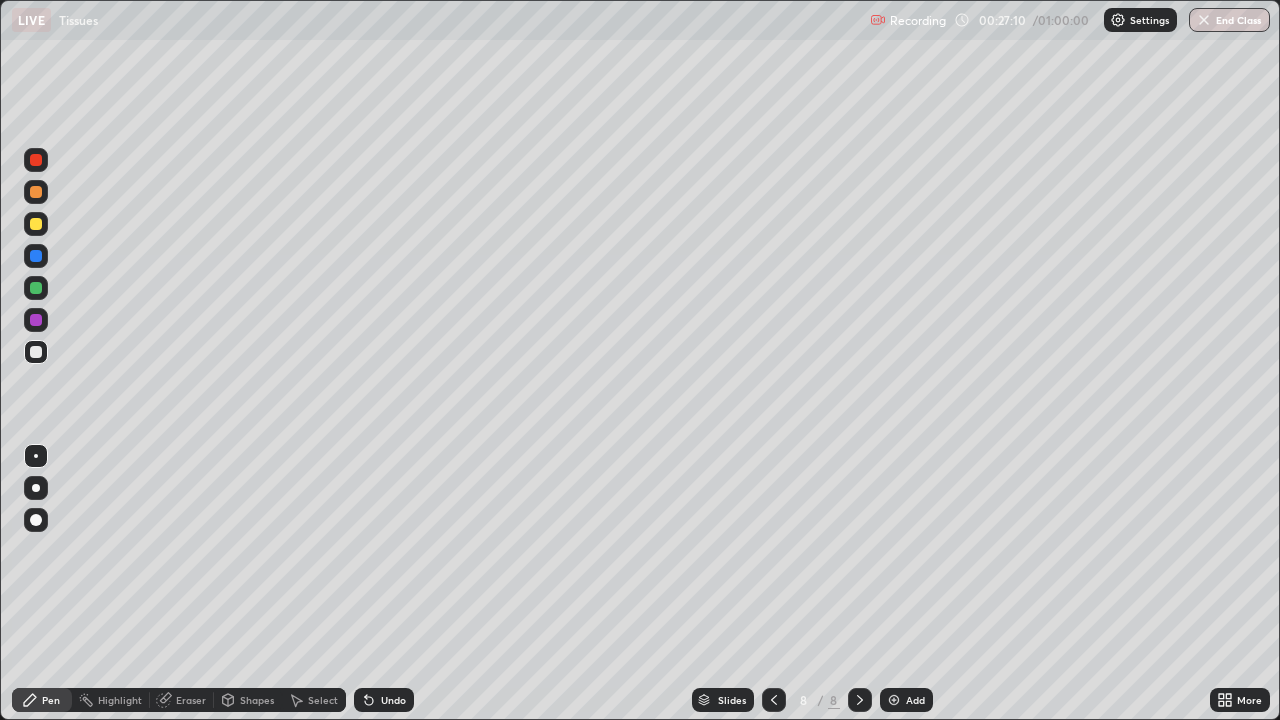click at bounding box center (36, 224) 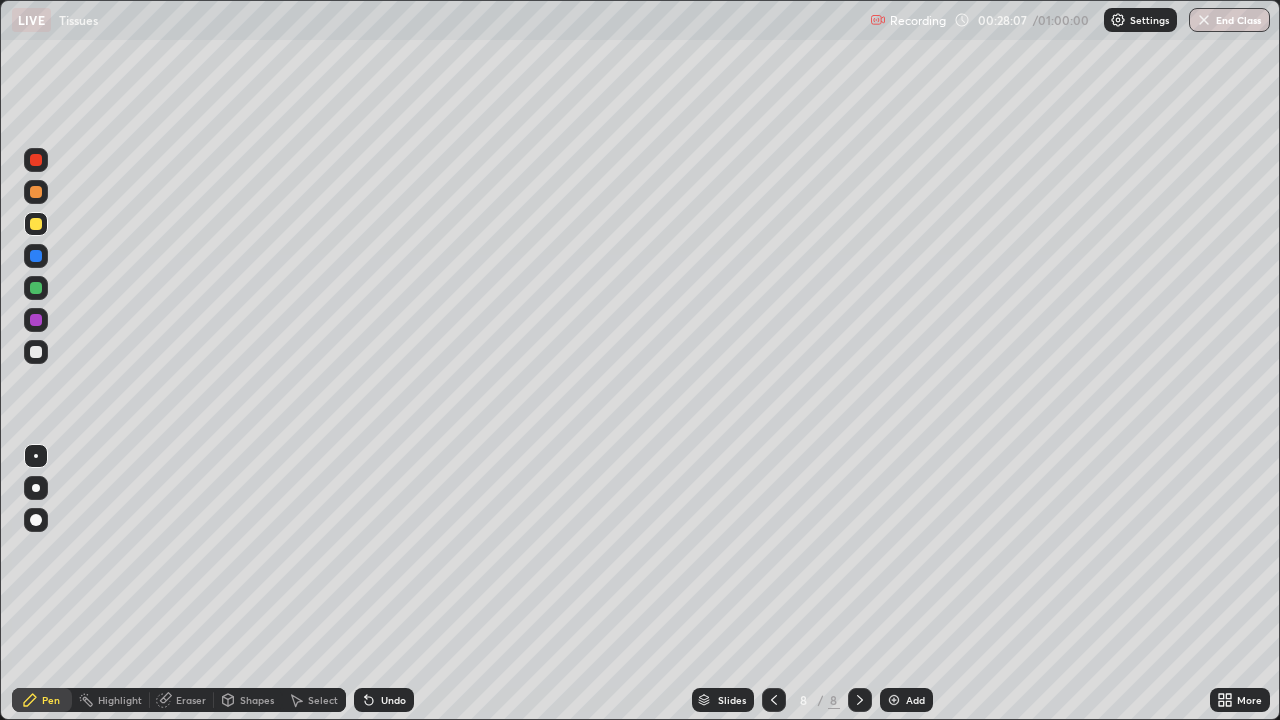 click at bounding box center [36, 352] 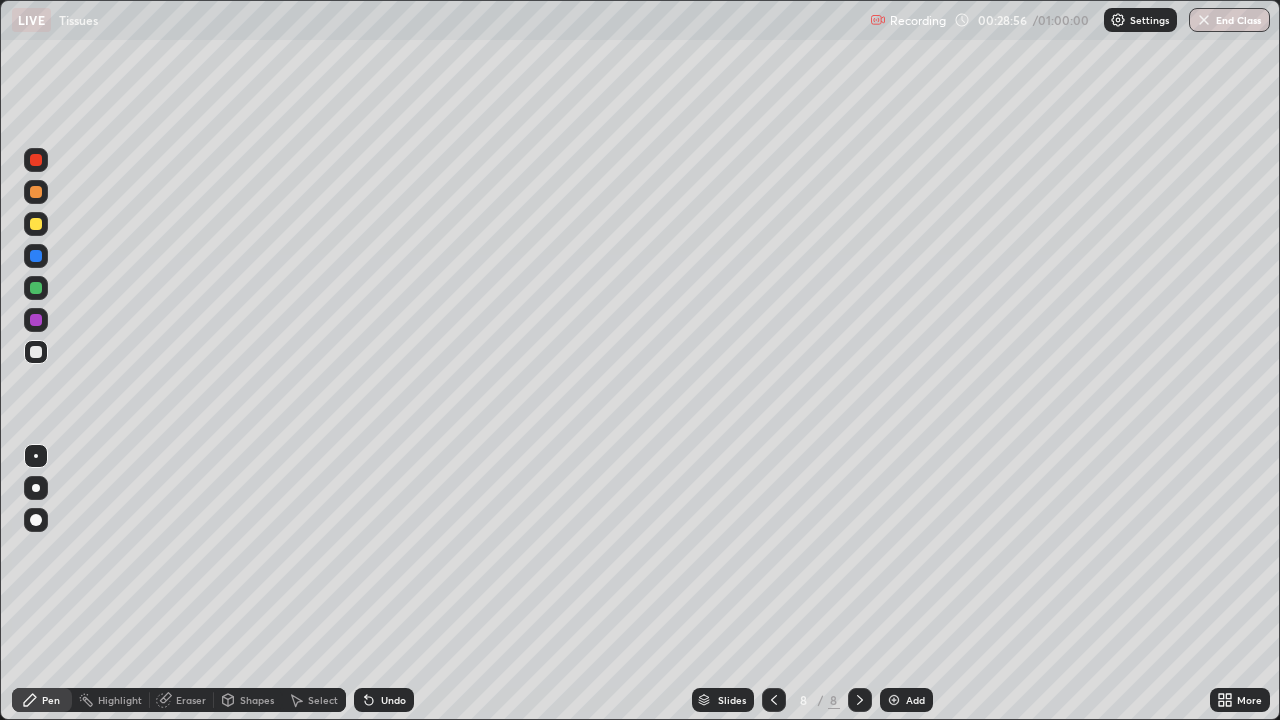 click on "Eraser" at bounding box center (191, 700) 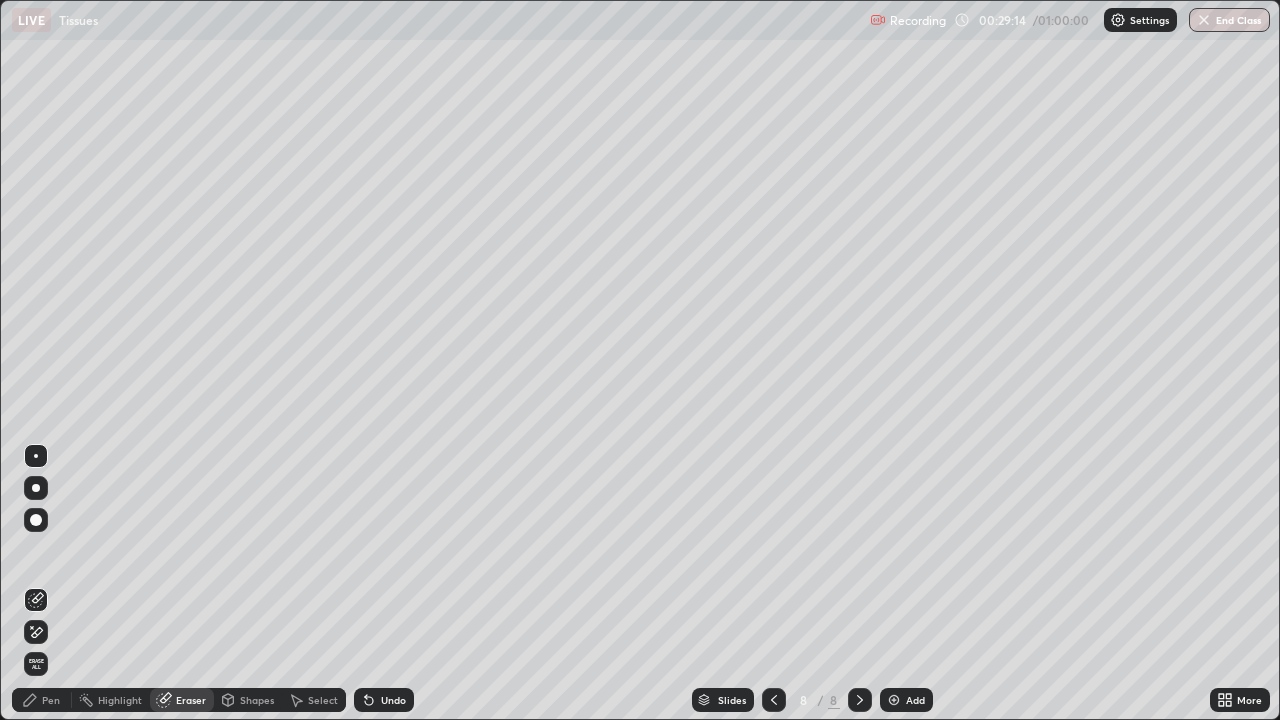 click on "Pen" at bounding box center [42, 700] 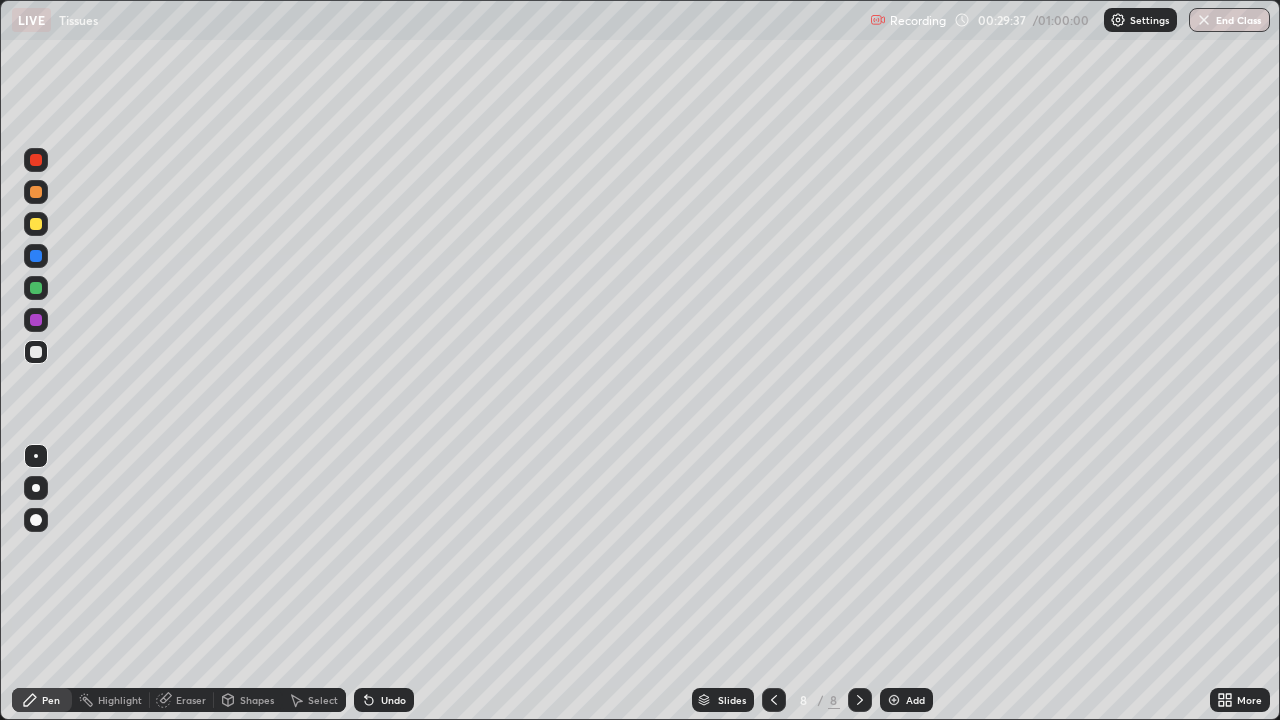 click on "Eraser" at bounding box center (182, 700) 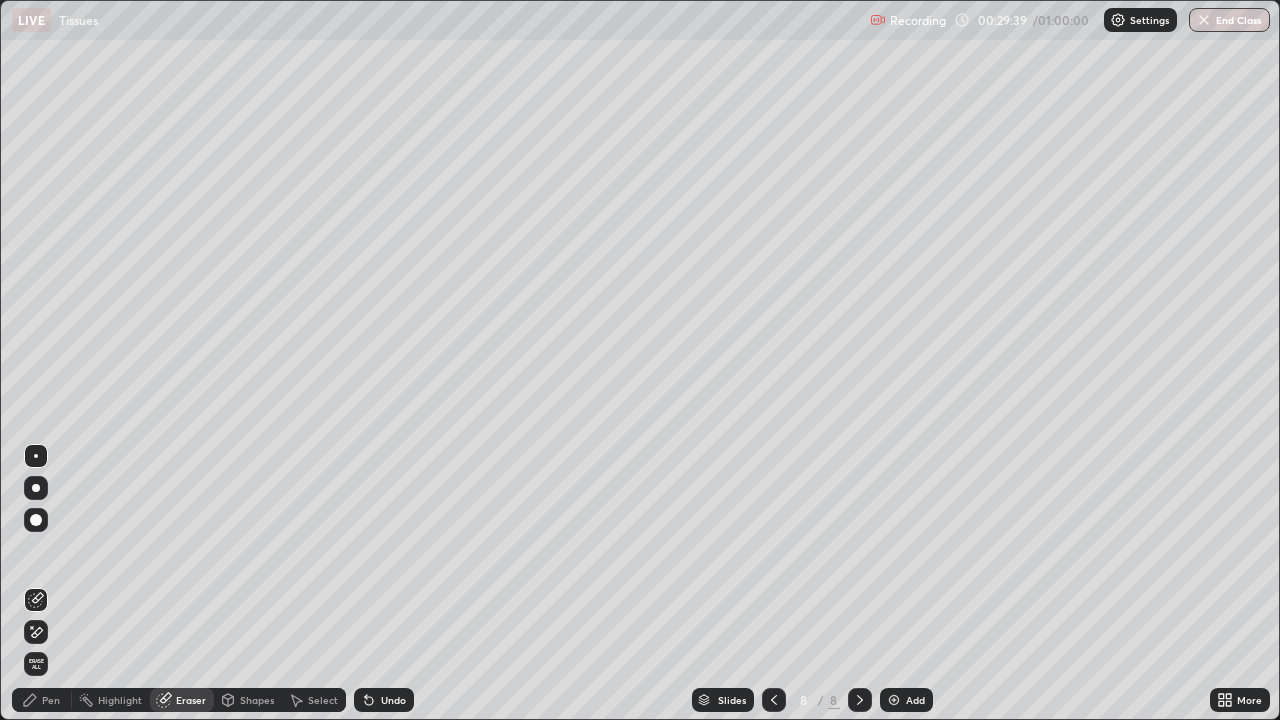 click on "Pen" at bounding box center (42, 700) 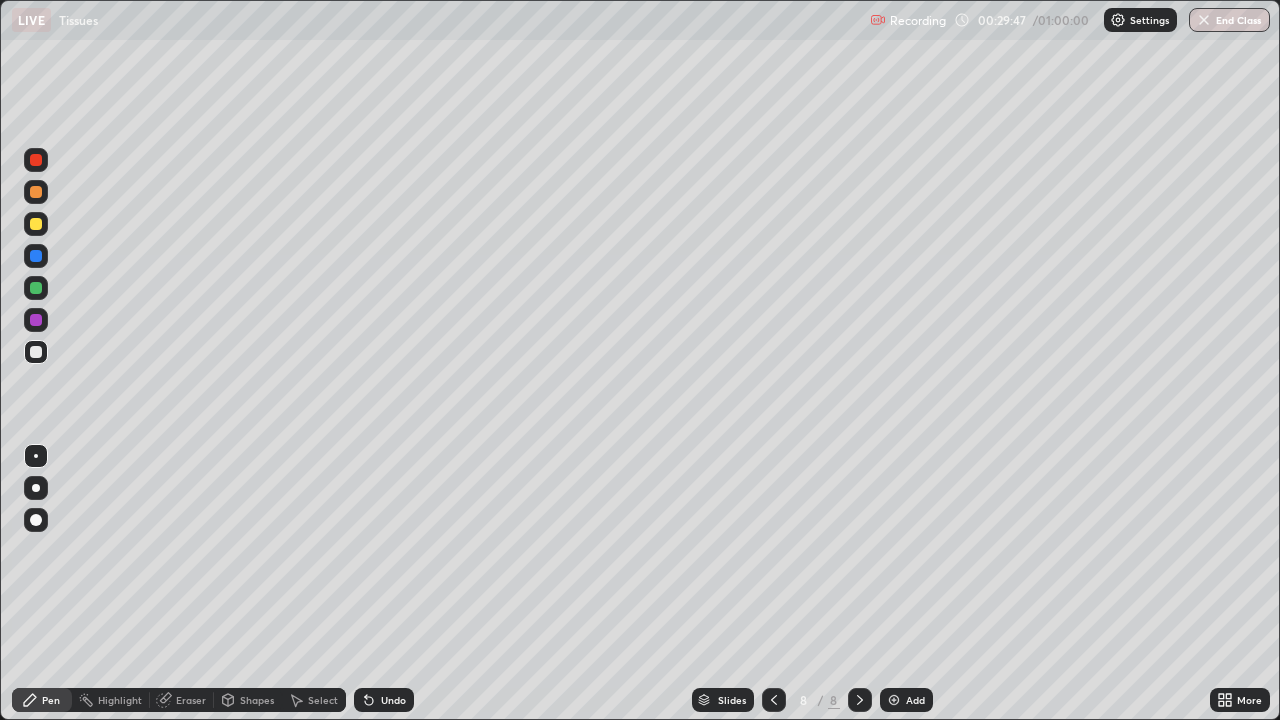 click on "Pen" at bounding box center [42, 700] 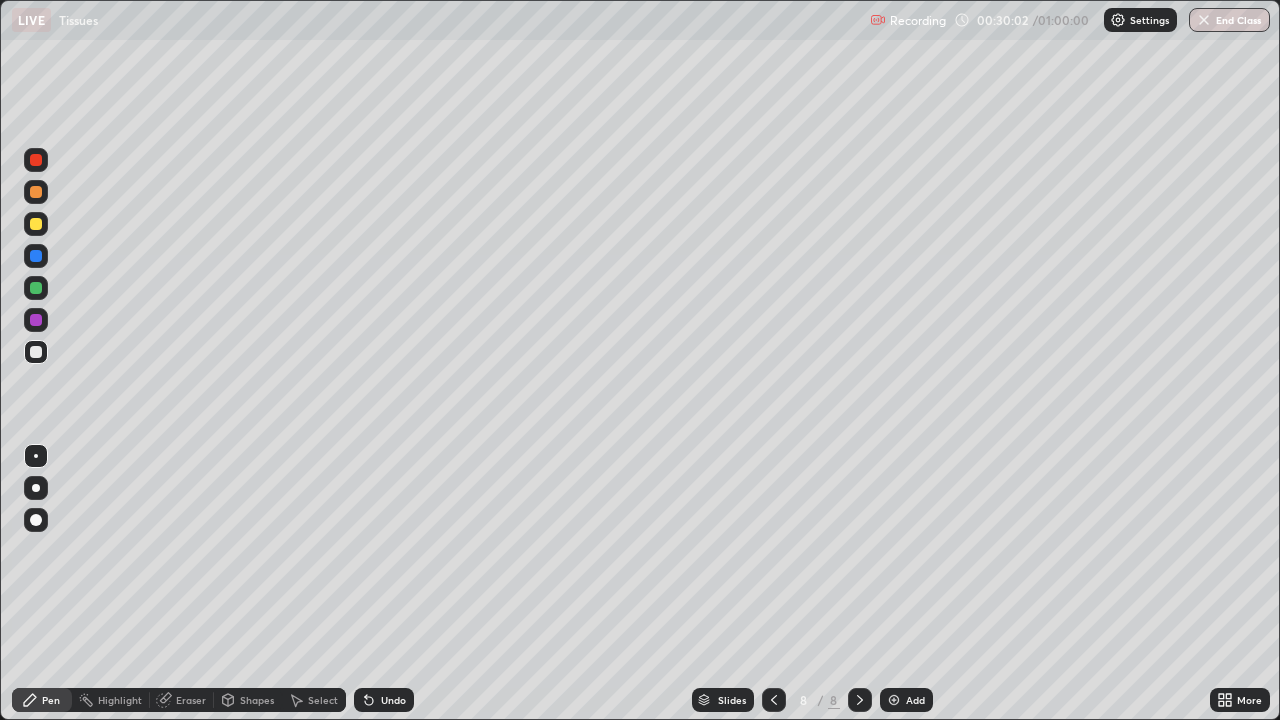 click at bounding box center [36, 224] 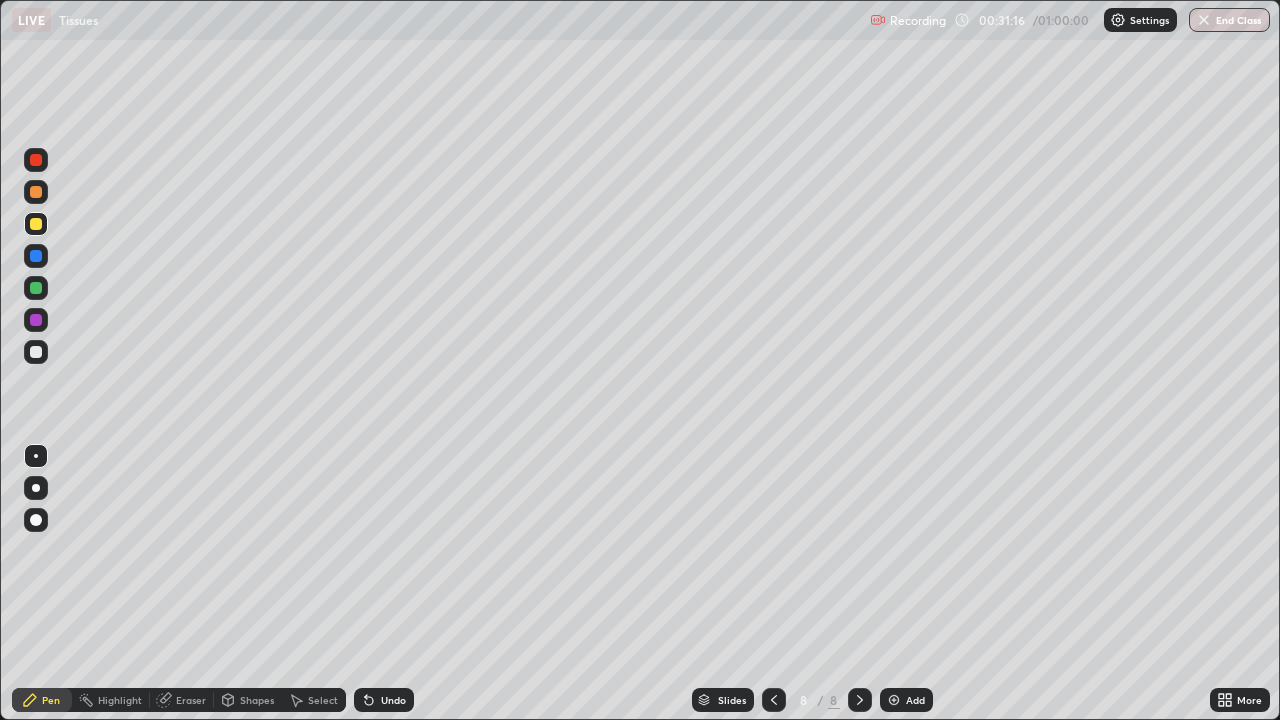 click at bounding box center (36, 352) 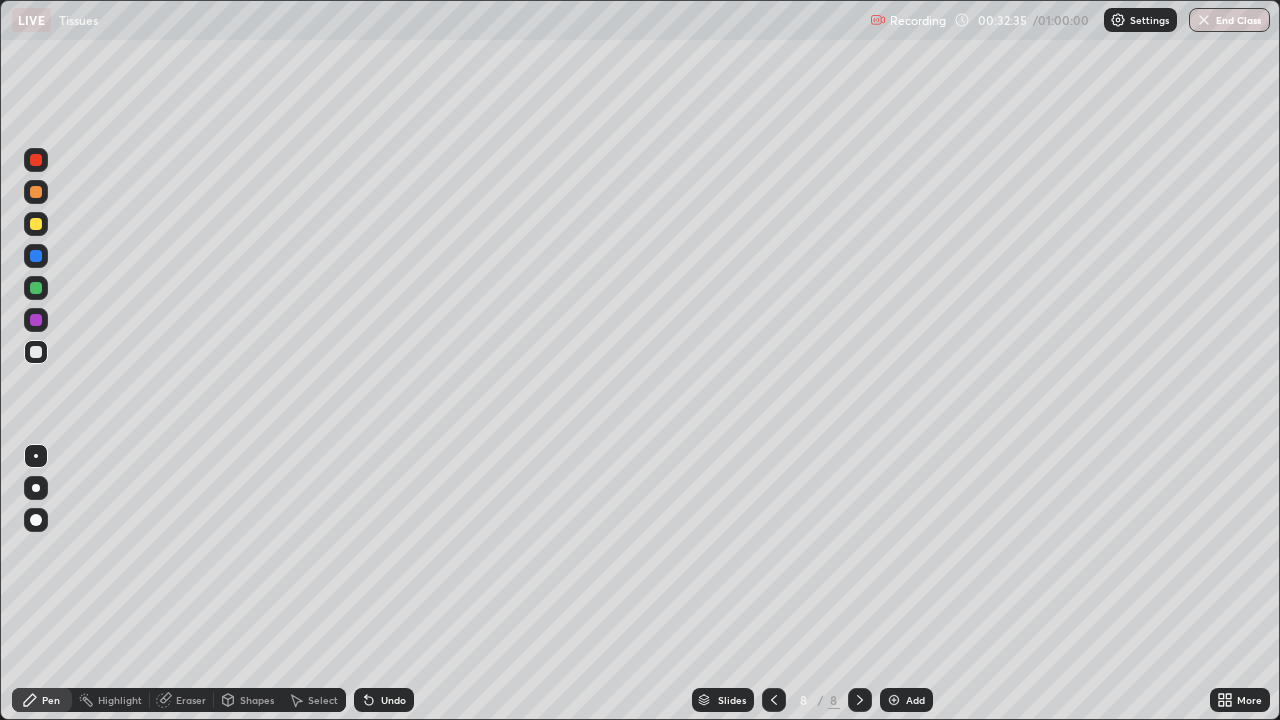 click on "Add" at bounding box center [906, 700] 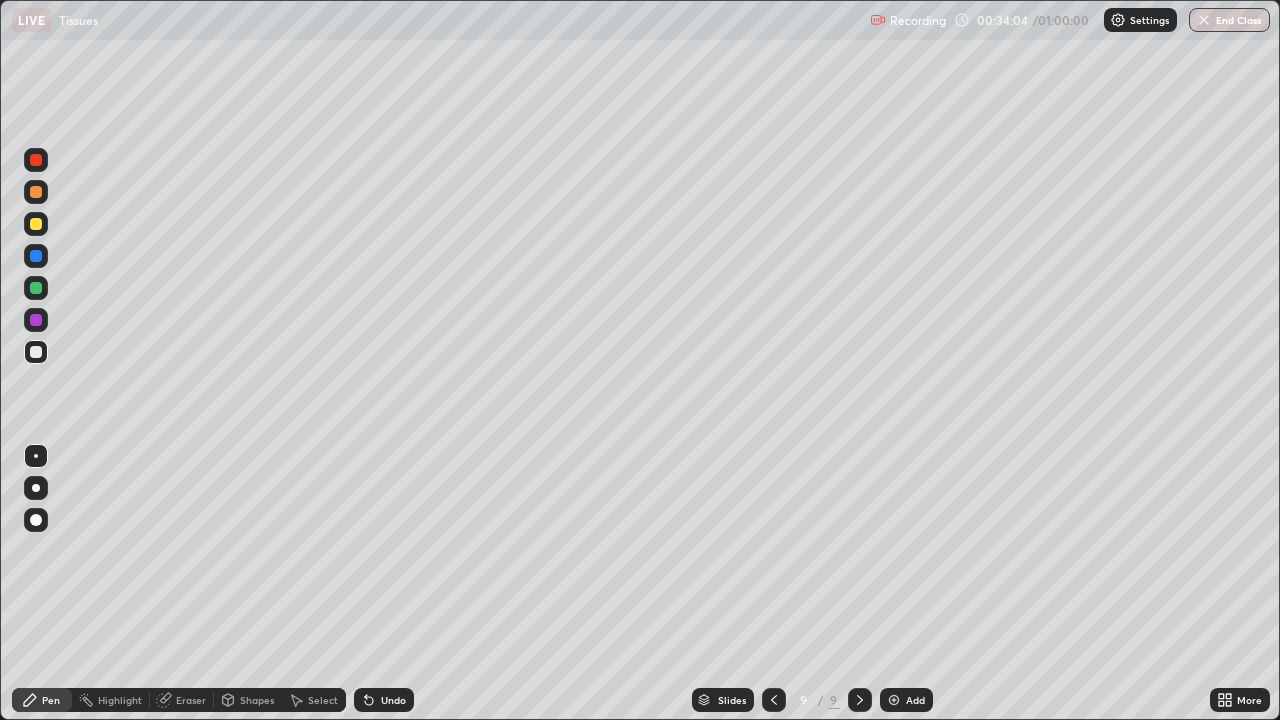 click at bounding box center [36, 224] 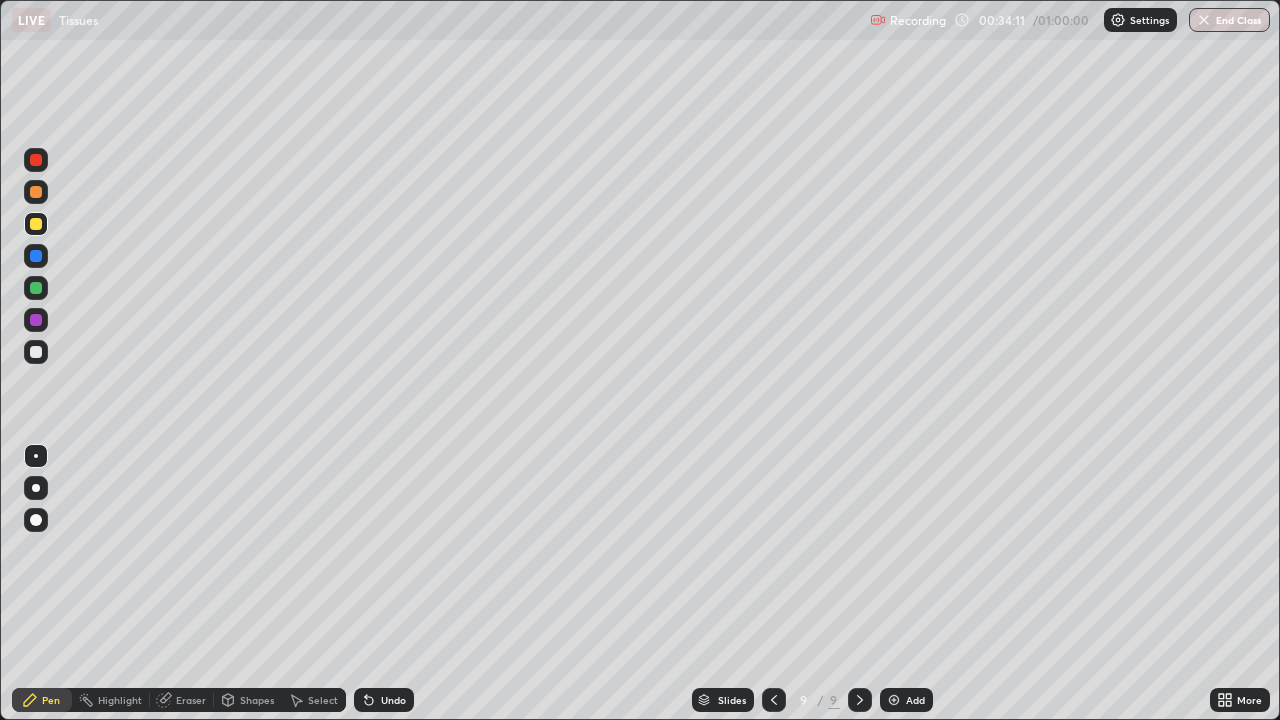 click at bounding box center [36, 352] 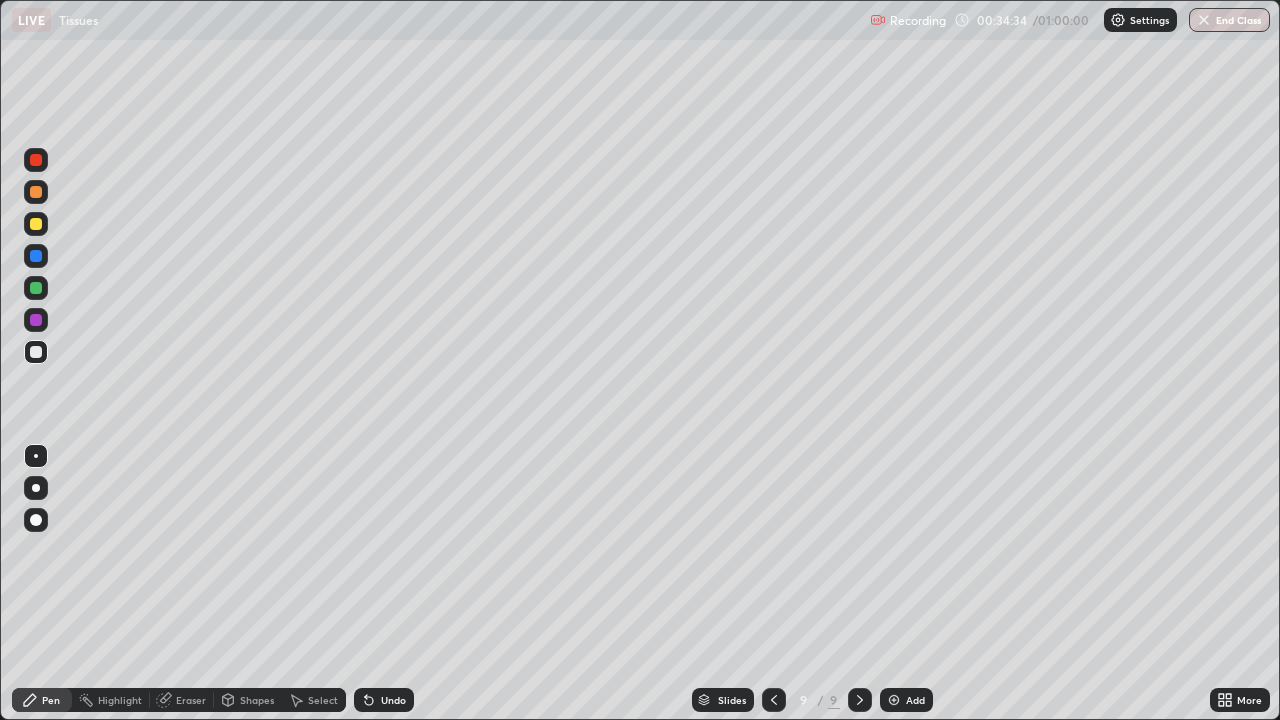 click at bounding box center (36, 224) 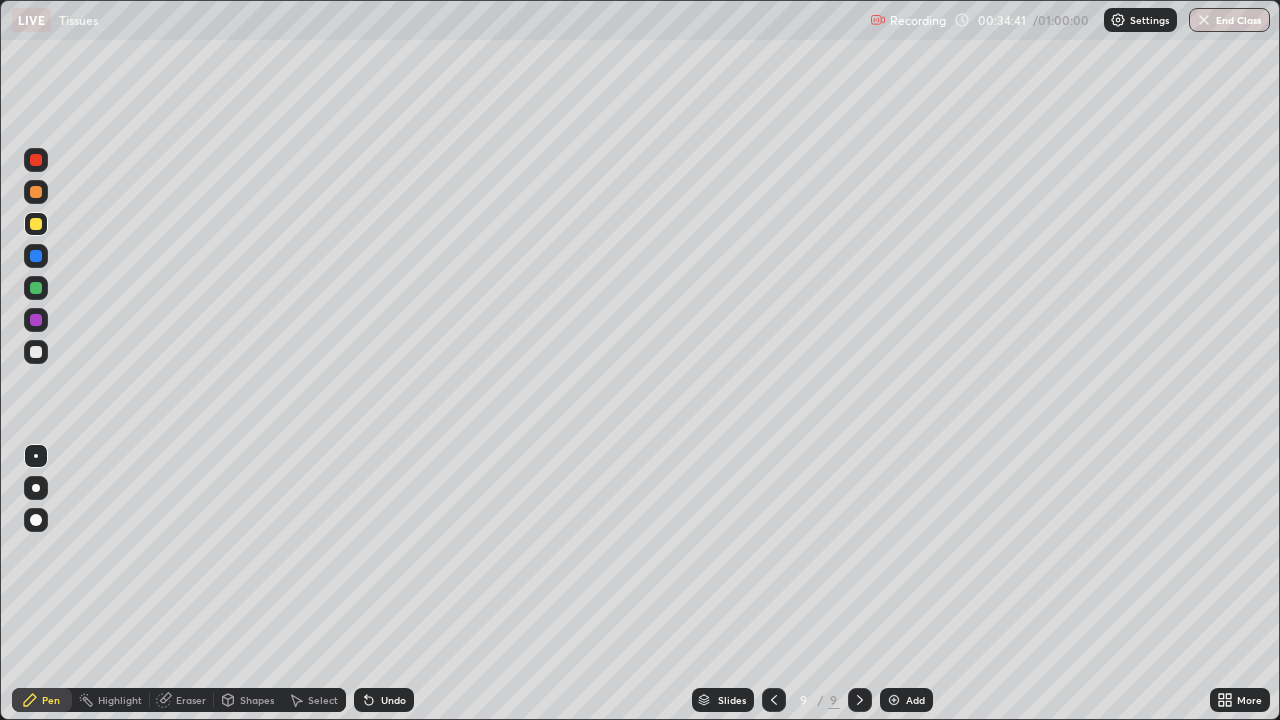 click at bounding box center [36, 352] 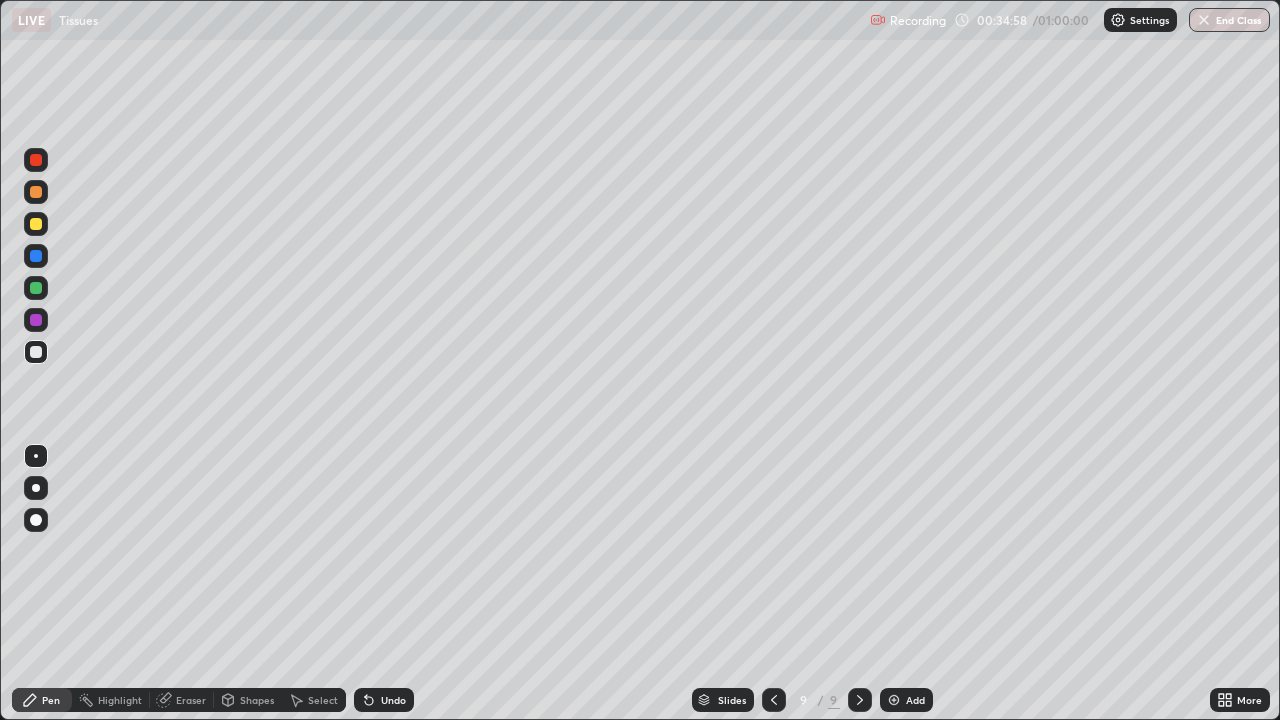 click on "Eraser" at bounding box center [191, 700] 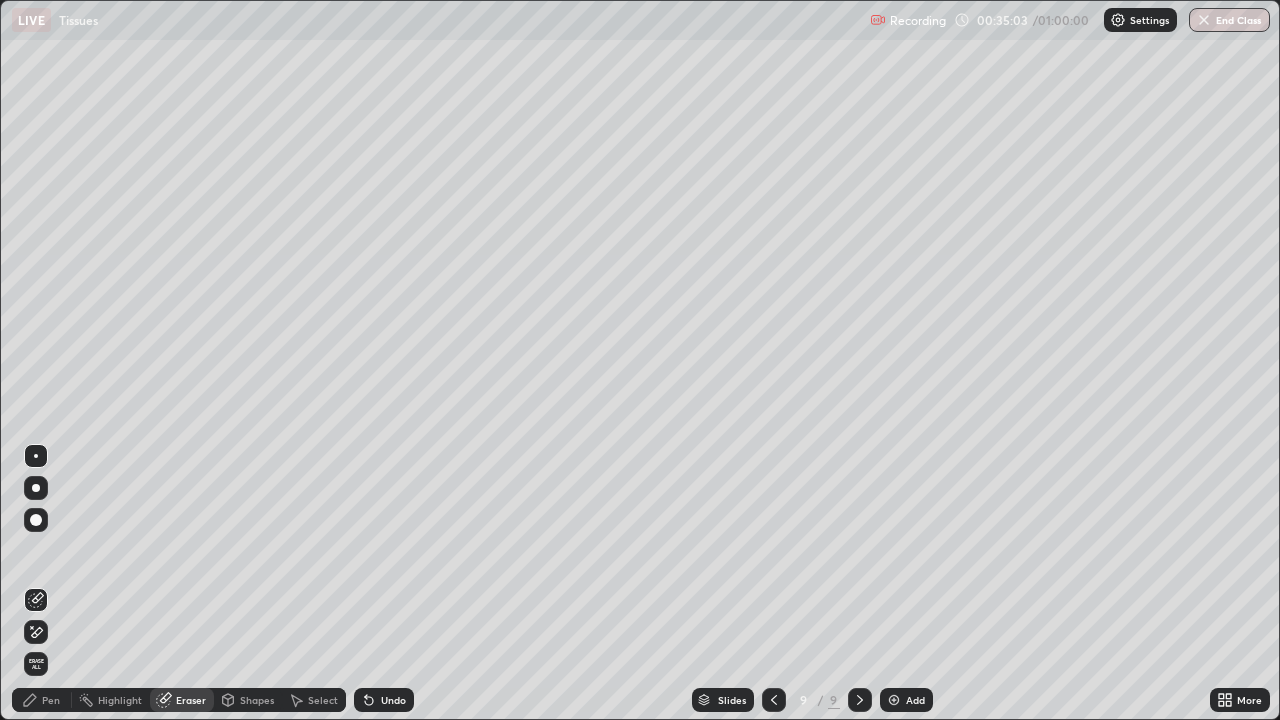 click on "Pen" at bounding box center (51, 700) 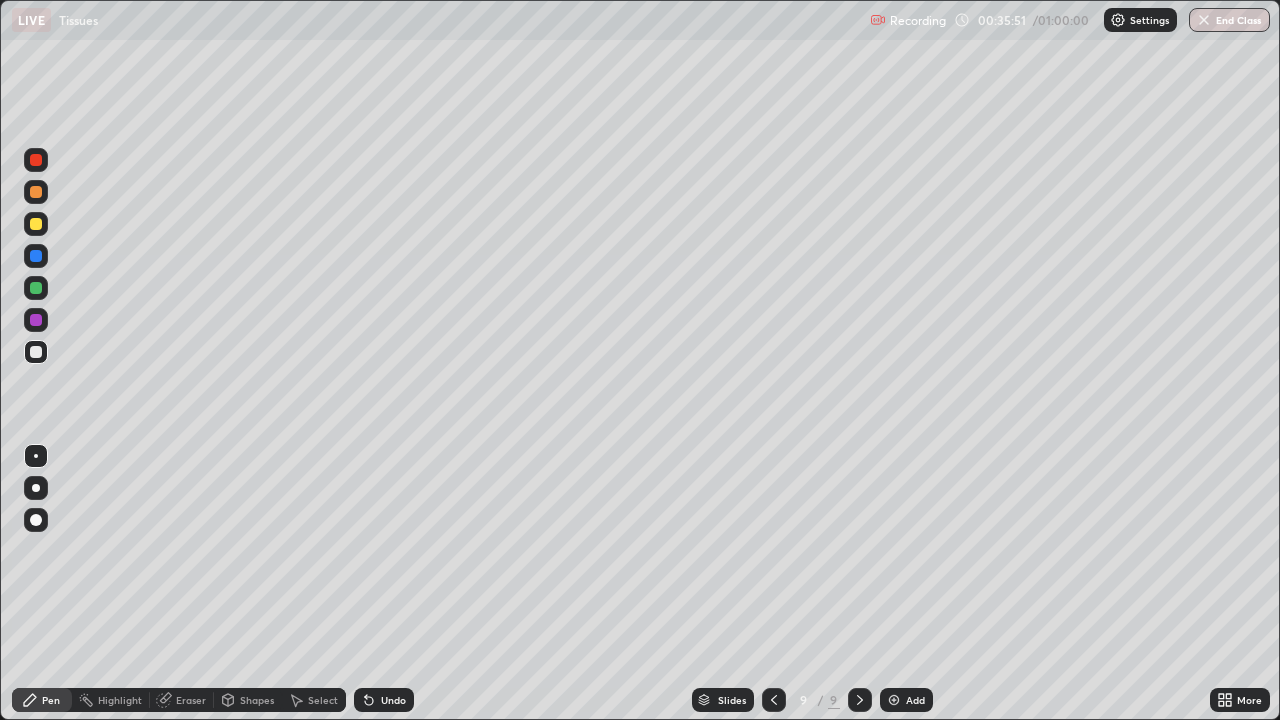 click on "Slides 9 / 9 Add" at bounding box center (812, 700) 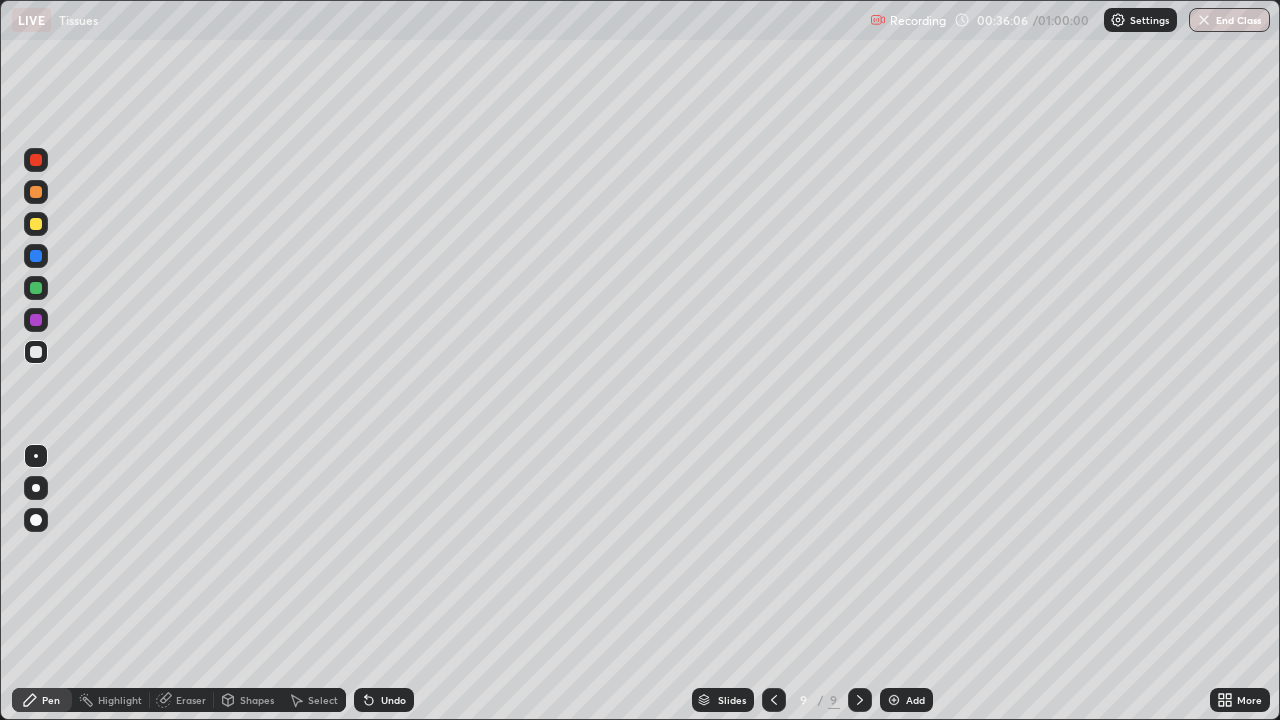 click on "Add" at bounding box center (906, 700) 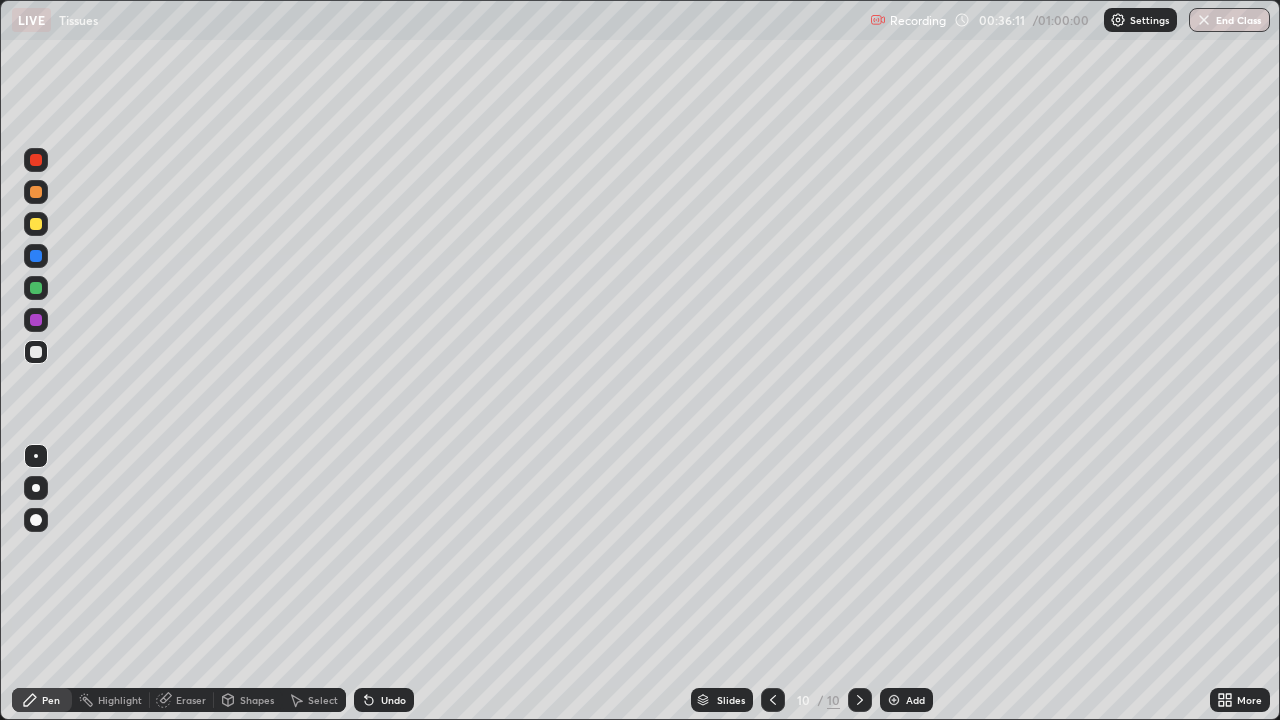 click at bounding box center [36, 224] 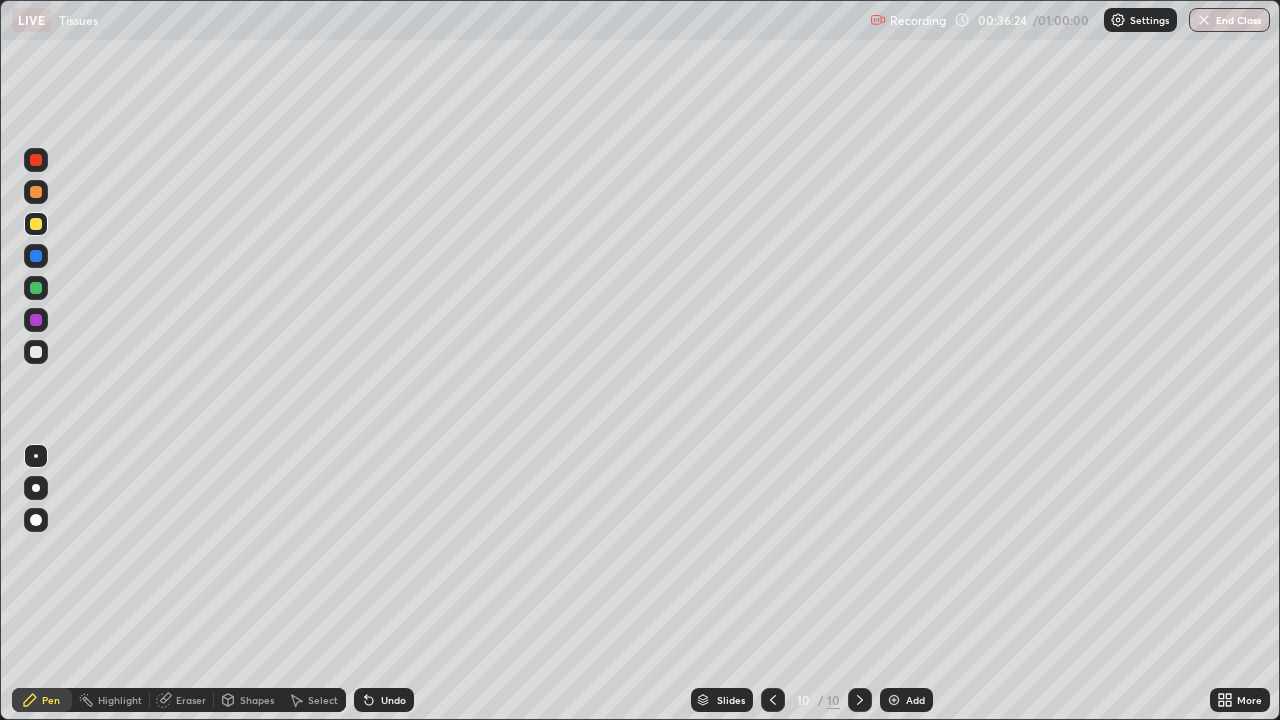 click at bounding box center [36, 352] 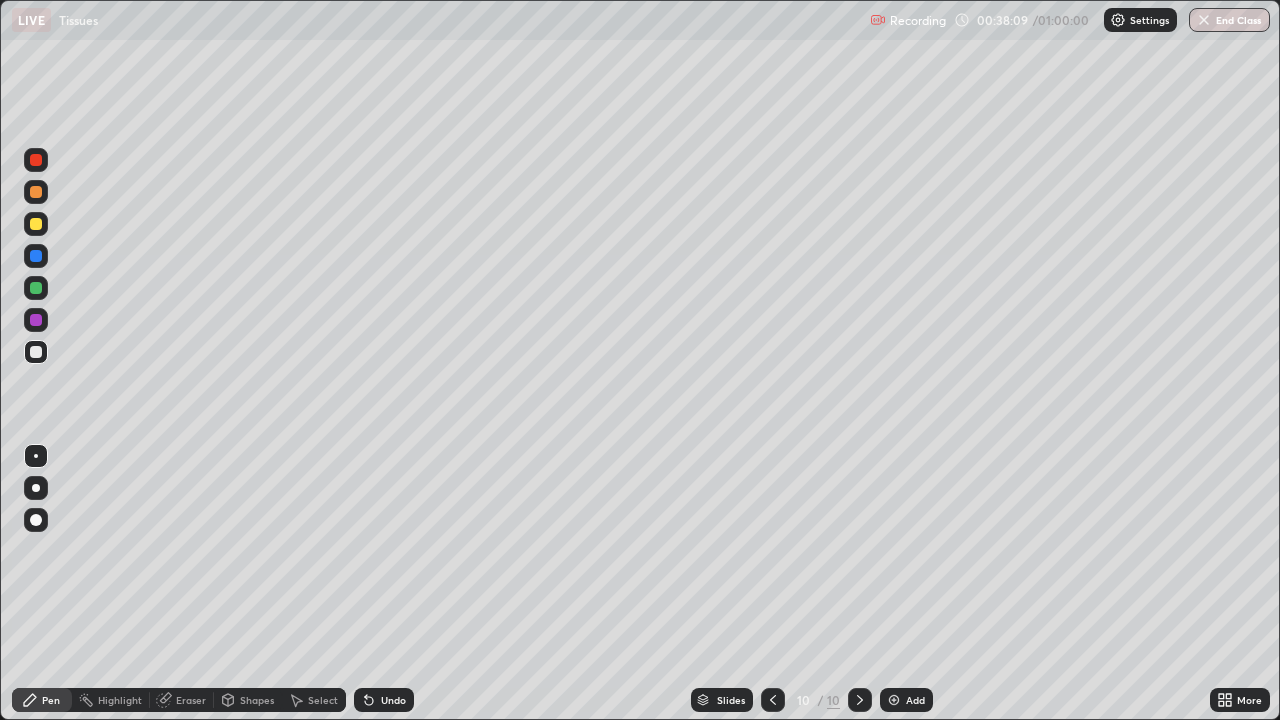 click on "Add" at bounding box center [906, 700] 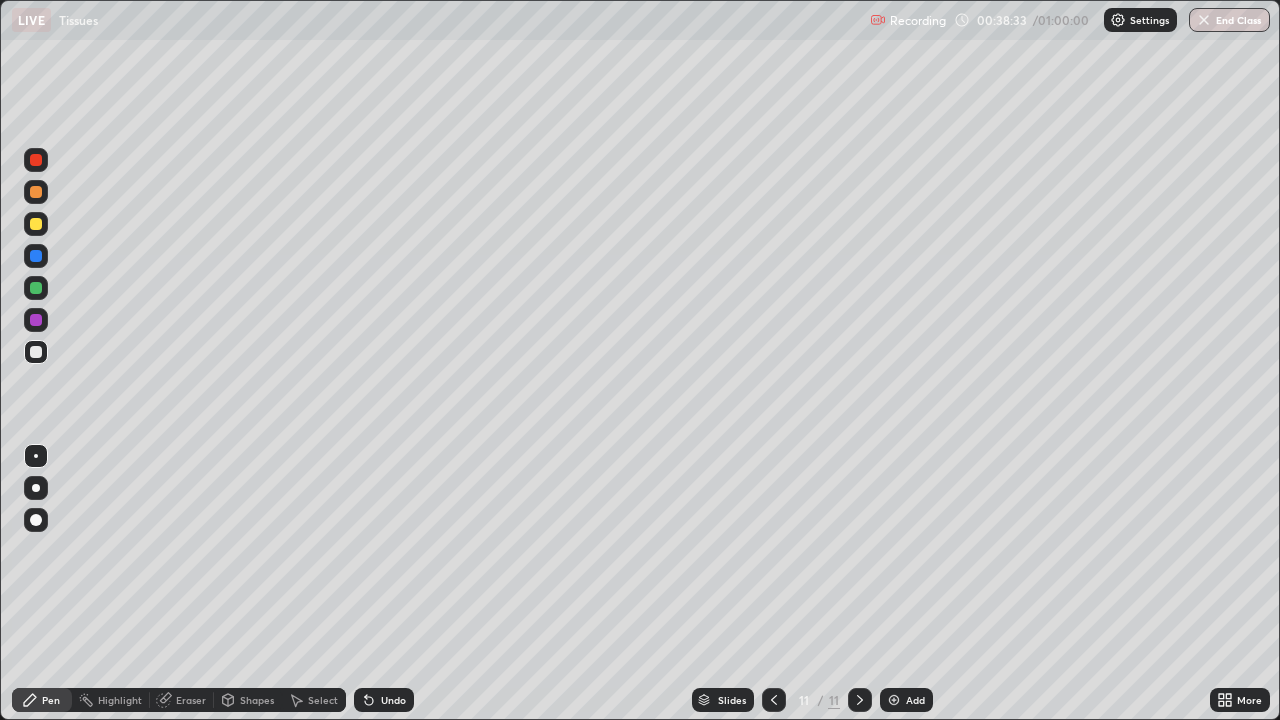 click at bounding box center (36, 224) 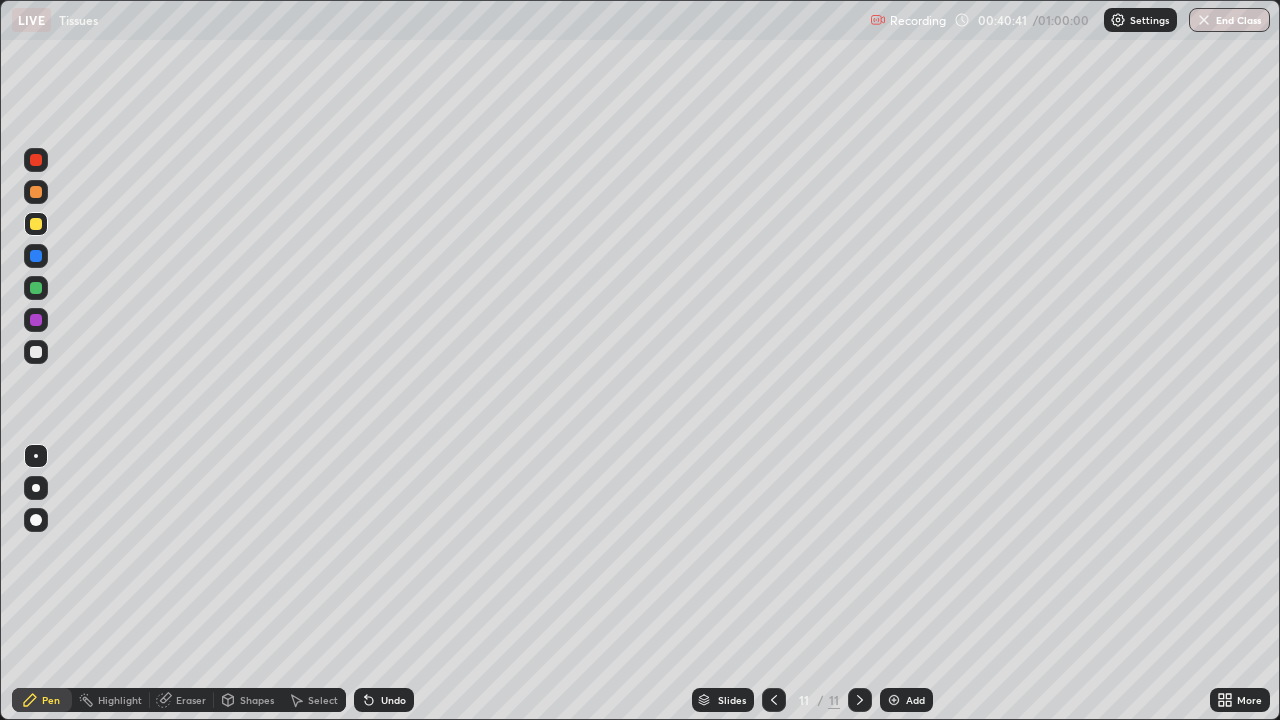 click on "Add" at bounding box center [915, 700] 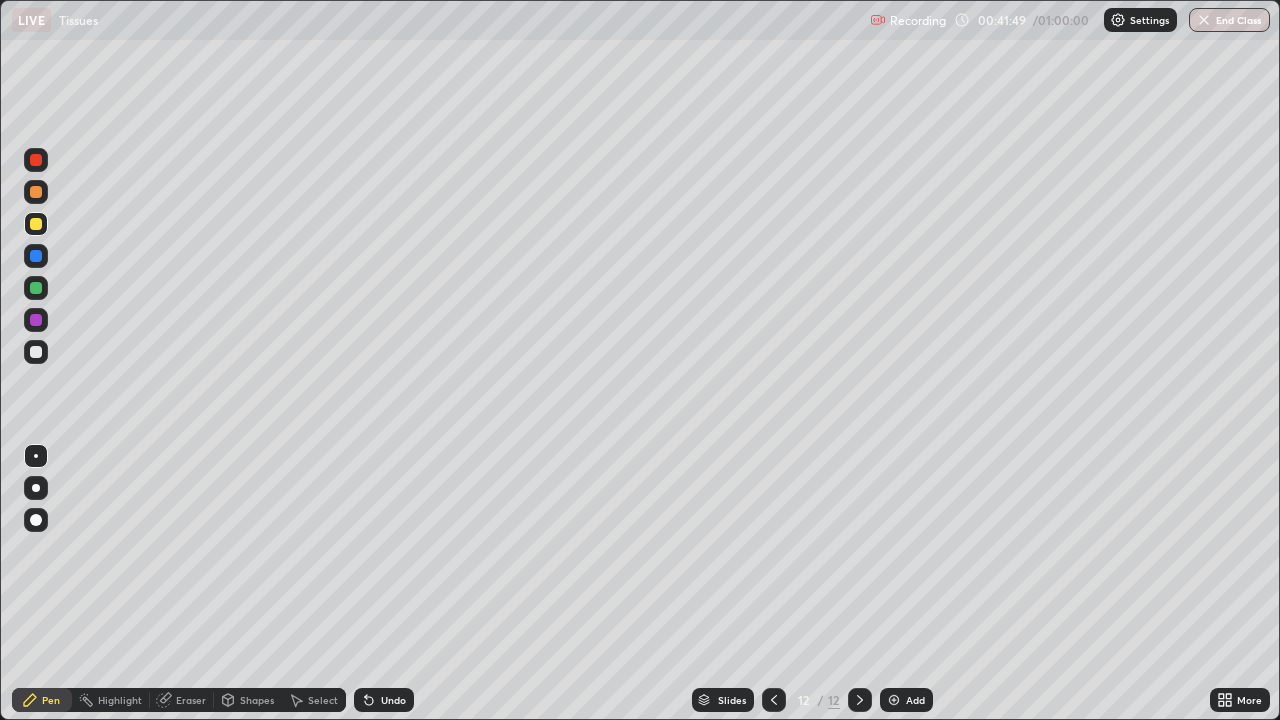 click on "Eraser" at bounding box center [191, 700] 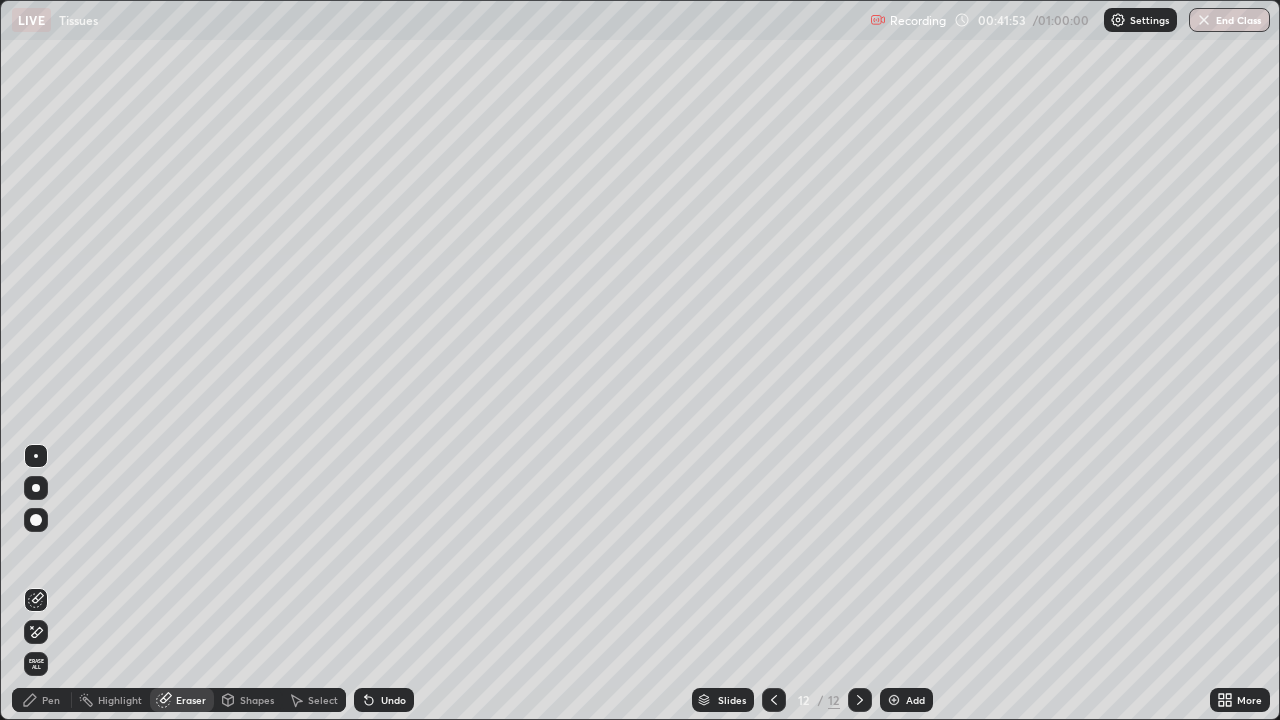 click on "Pen" at bounding box center [42, 700] 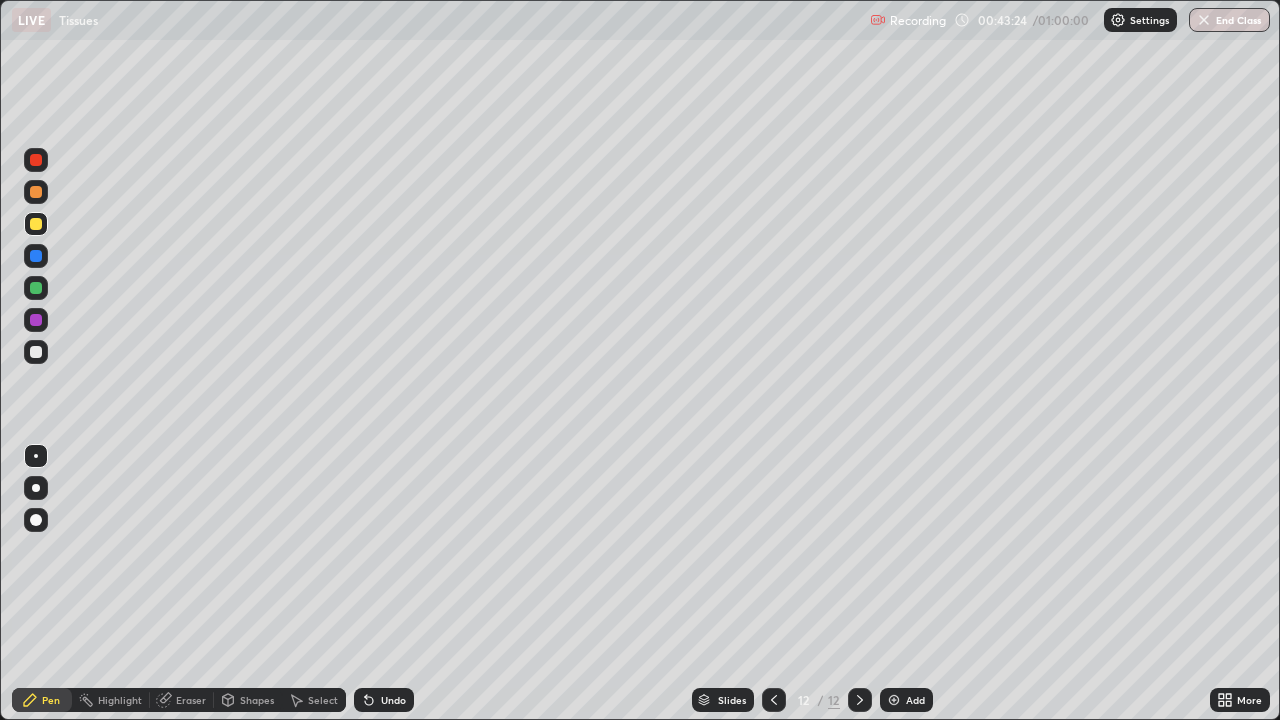 click on "Eraser" at bounding box center (182, 700) 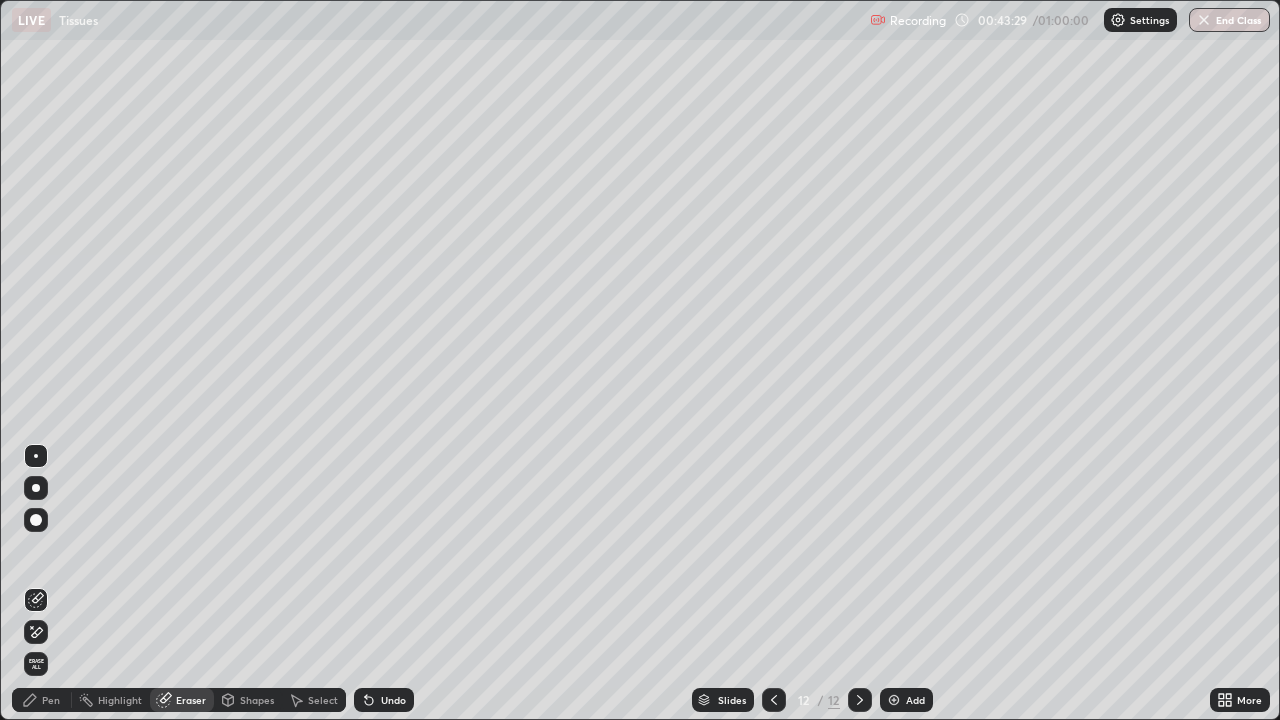 click on "Pen" at bounding box center (42, 700) 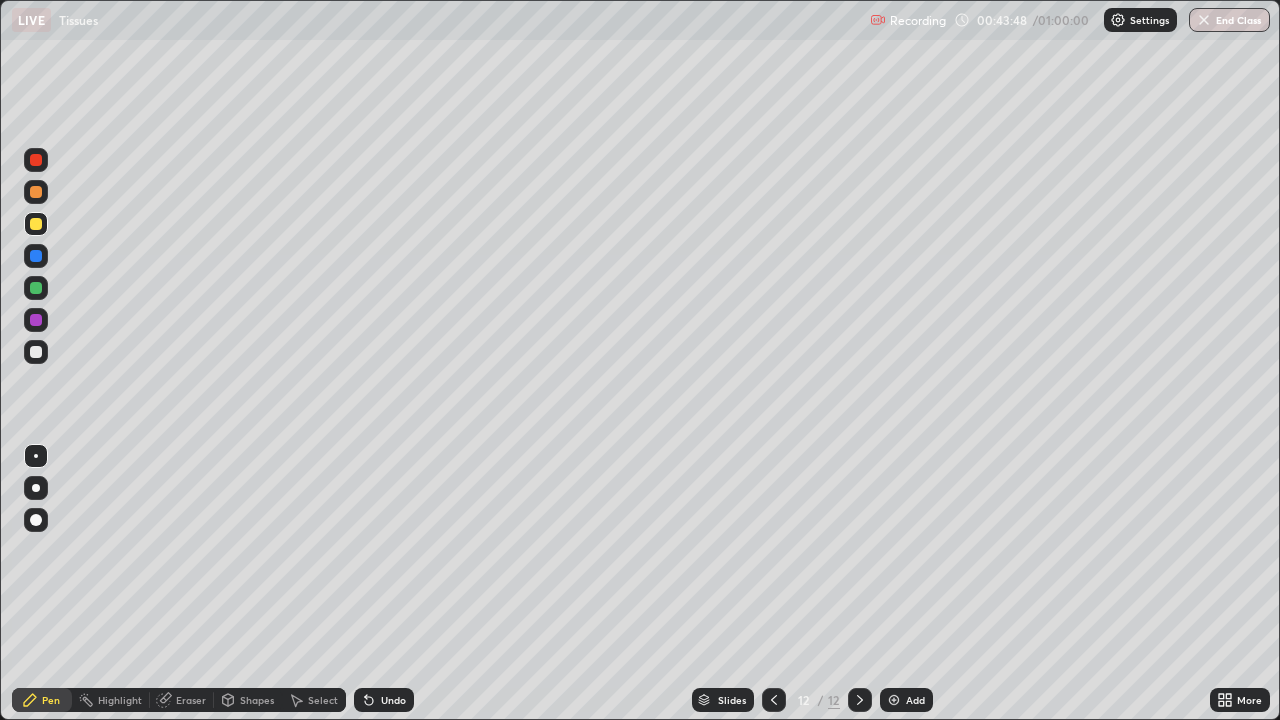 click on "Eraser" at bounding box center [191, 700] 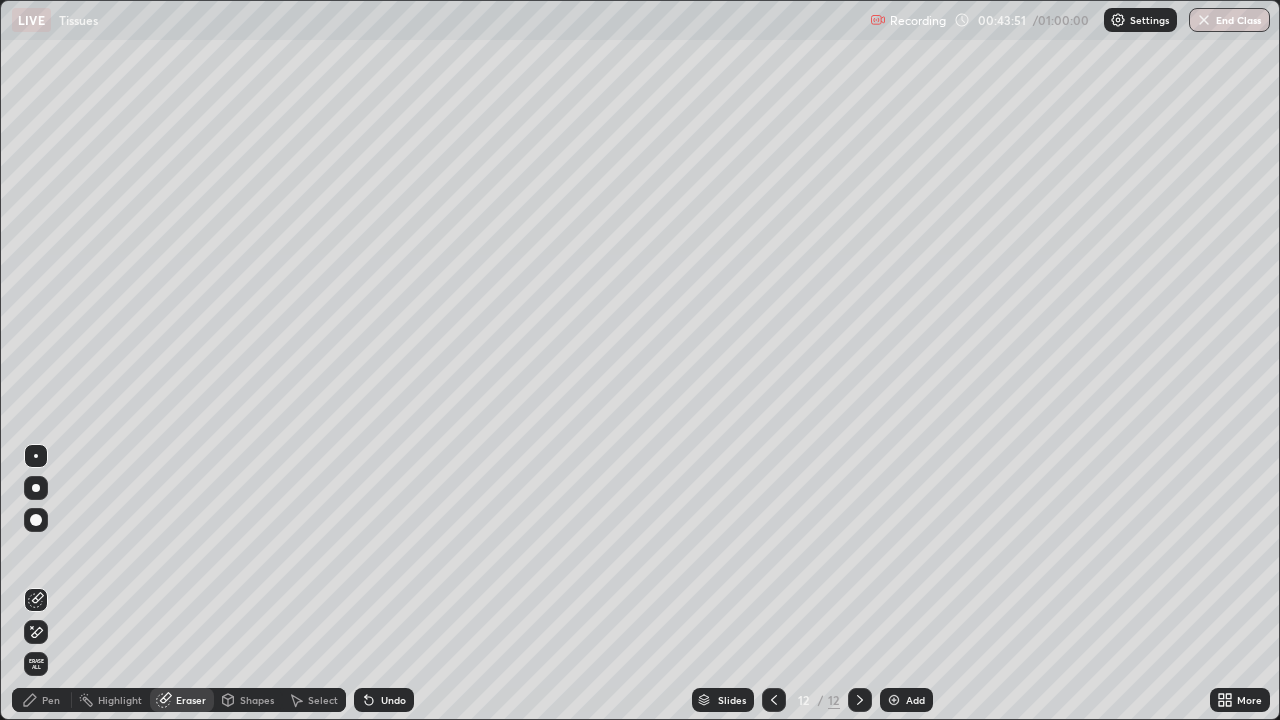click on "Pen" at bounding box center [51, 700] 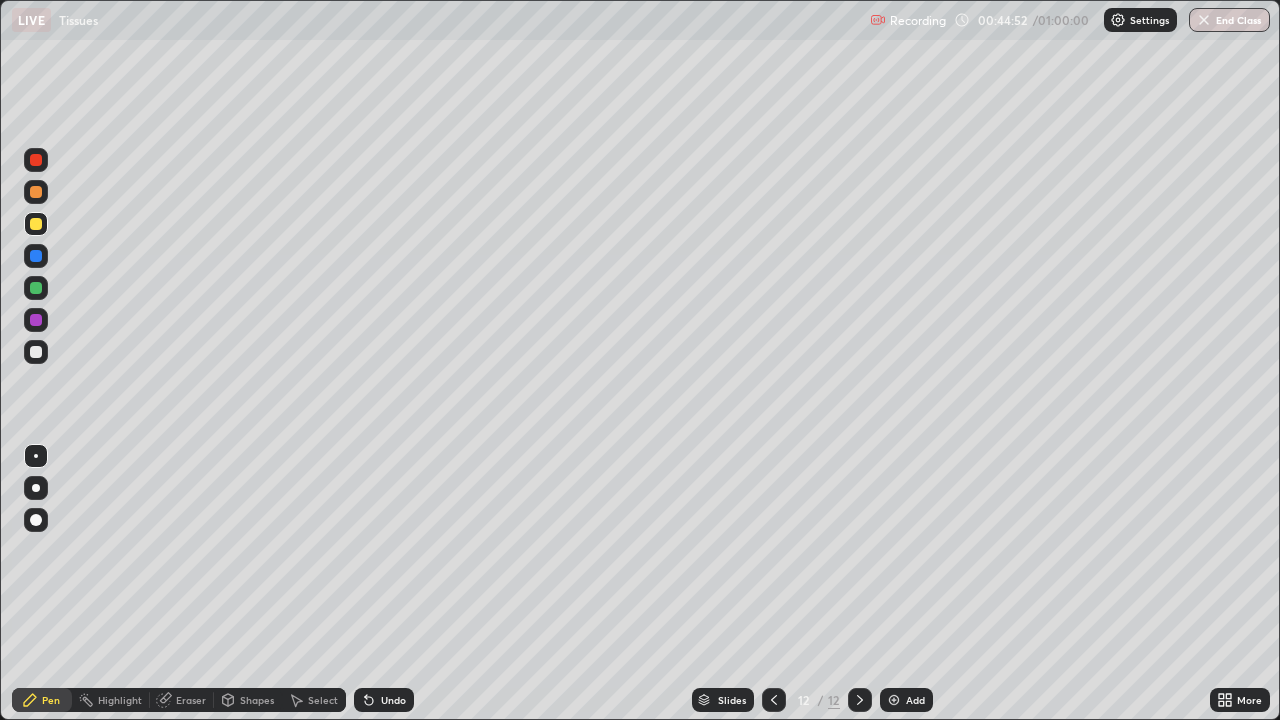 click at bounding box center (894, 700) 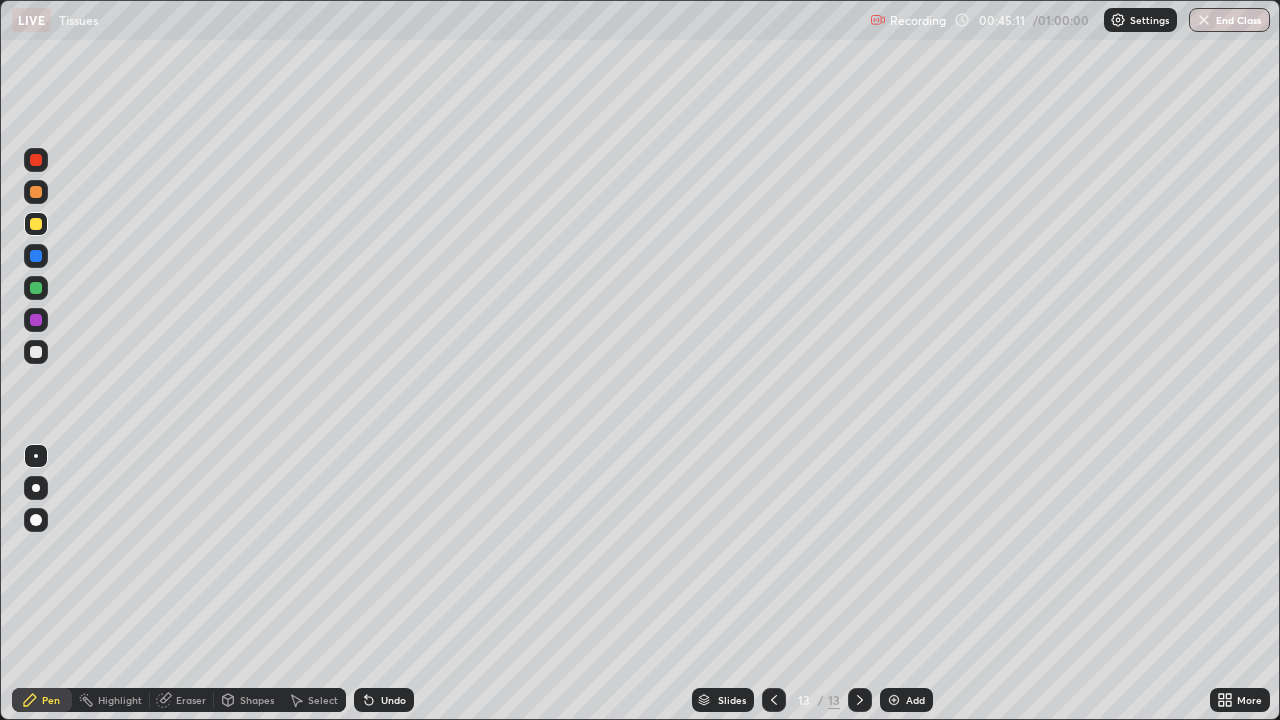 click at bounding box center [36, 352] 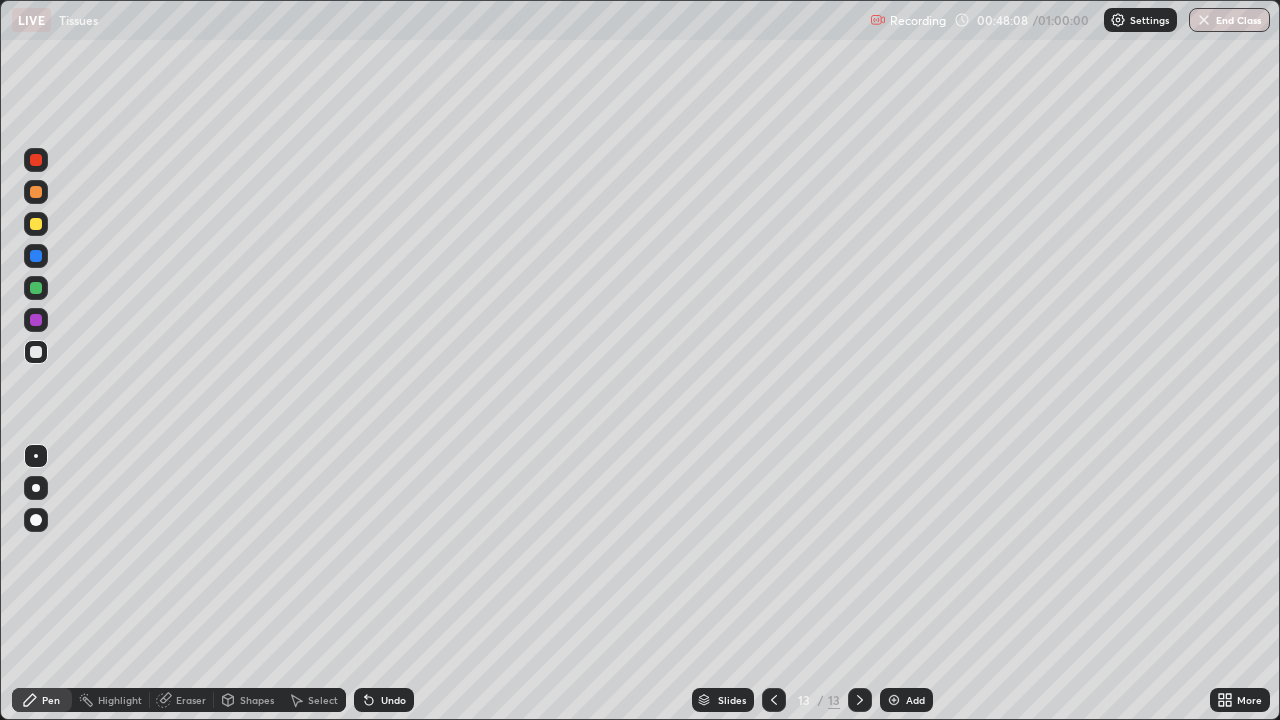 click at bounding box center (36, 224) 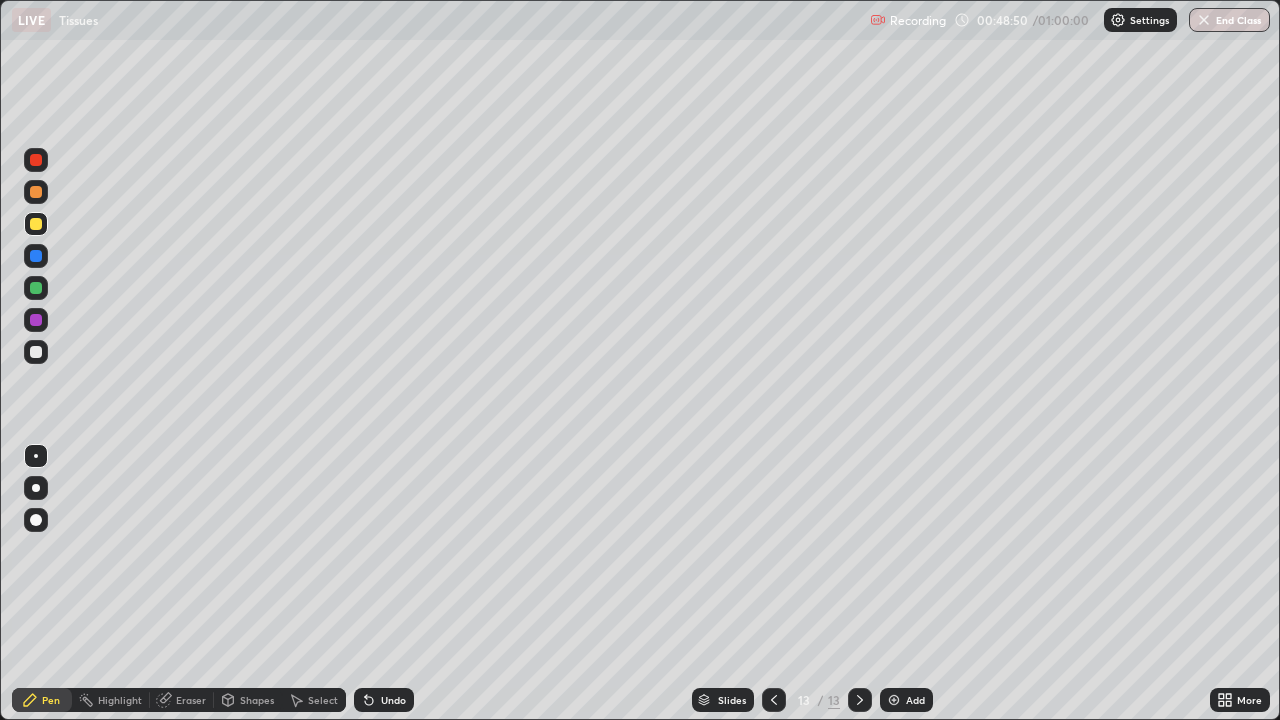 click on "End Class" at bounding box center (1229, 20) 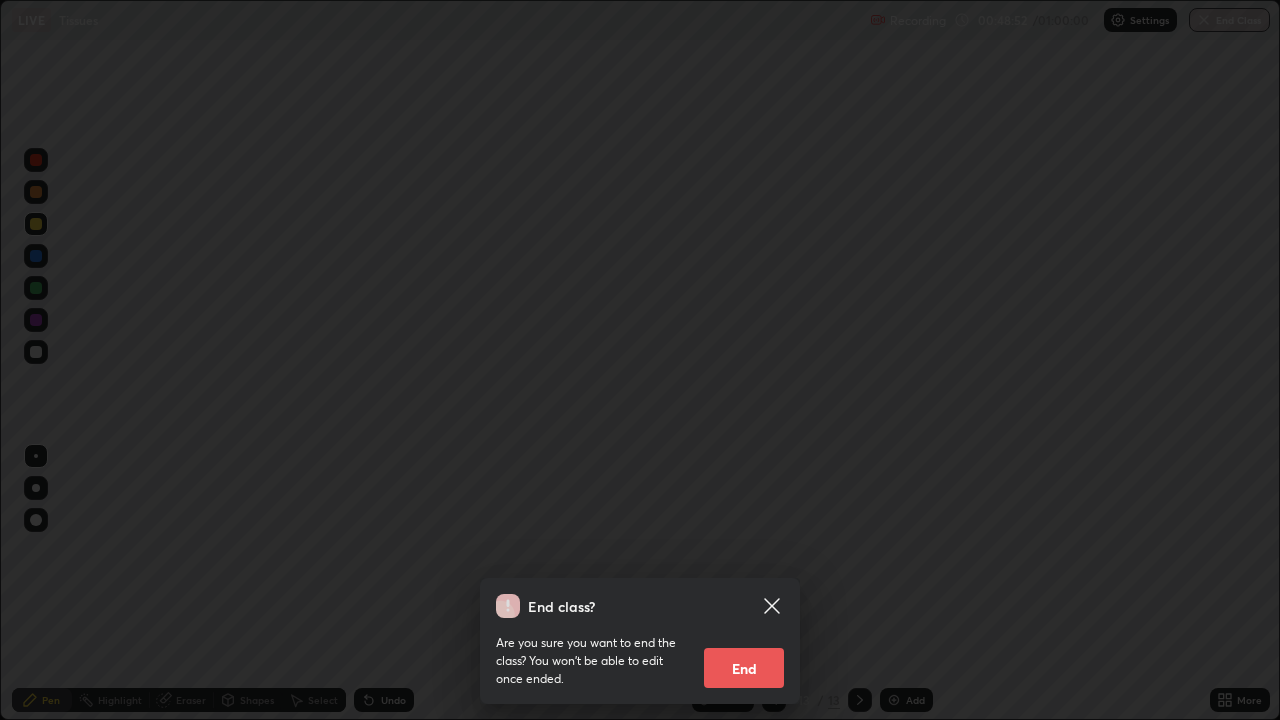 click on "End" at bounding box center (744, 668) 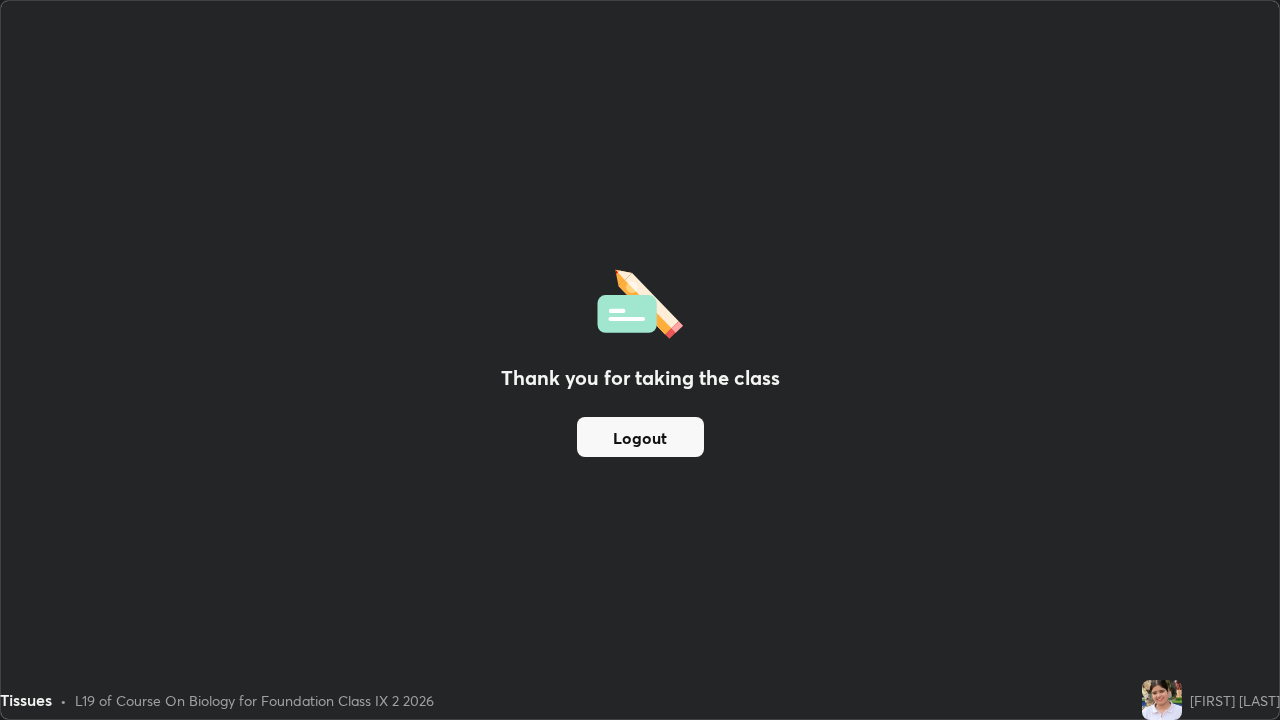 click on "Logout" at bounding box center (640, 437) 